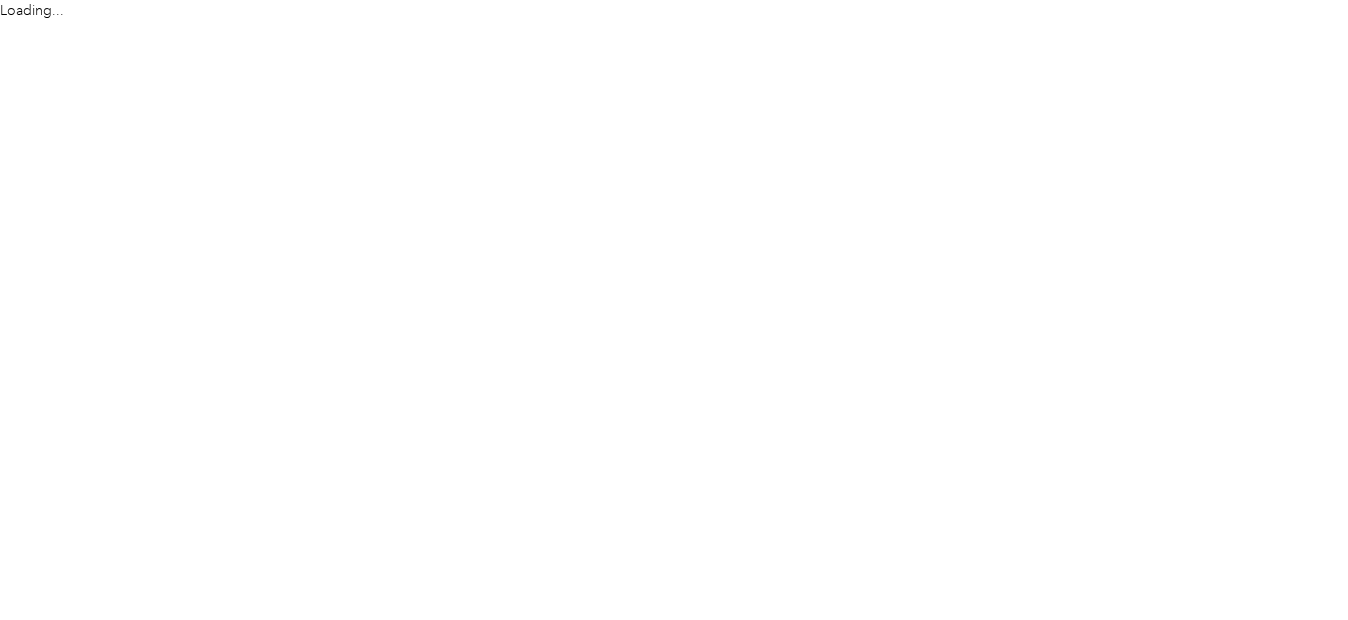 scroll, scrollTop: 0, scrollLeft: 0, axis: both 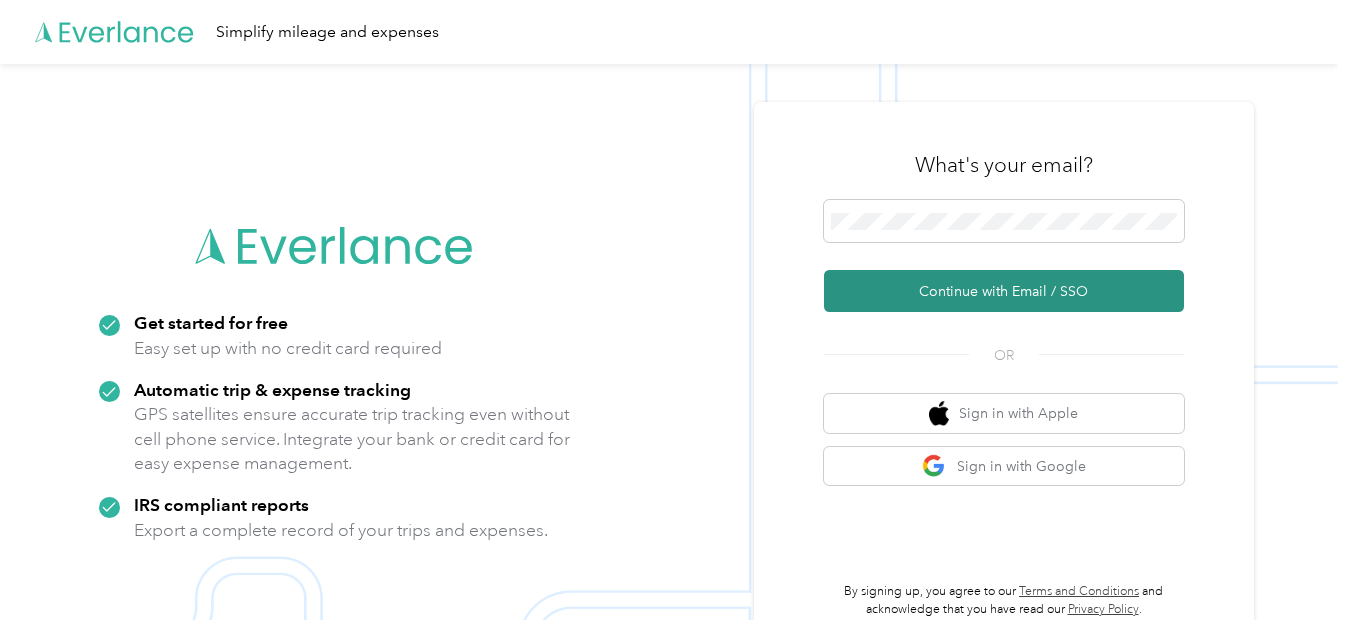 click on "Continue with Email / SSO" at bounding box center (1004, 291) 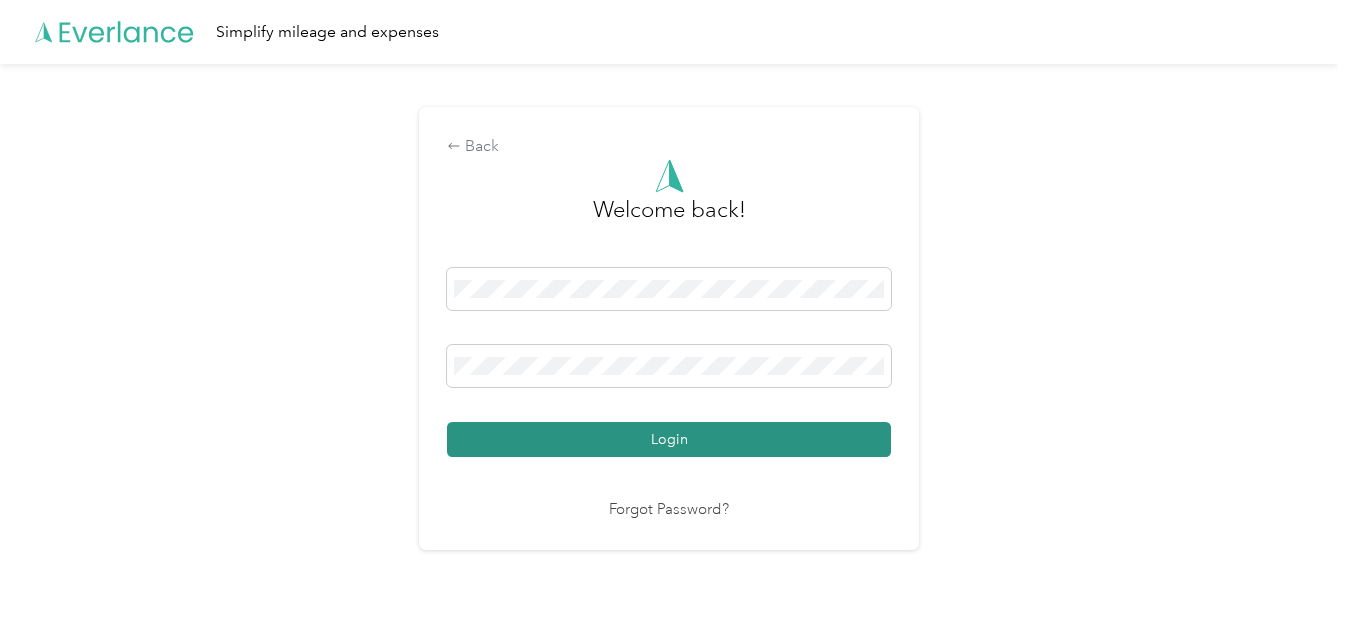 click on "Login" at bounding box center (669, 439) 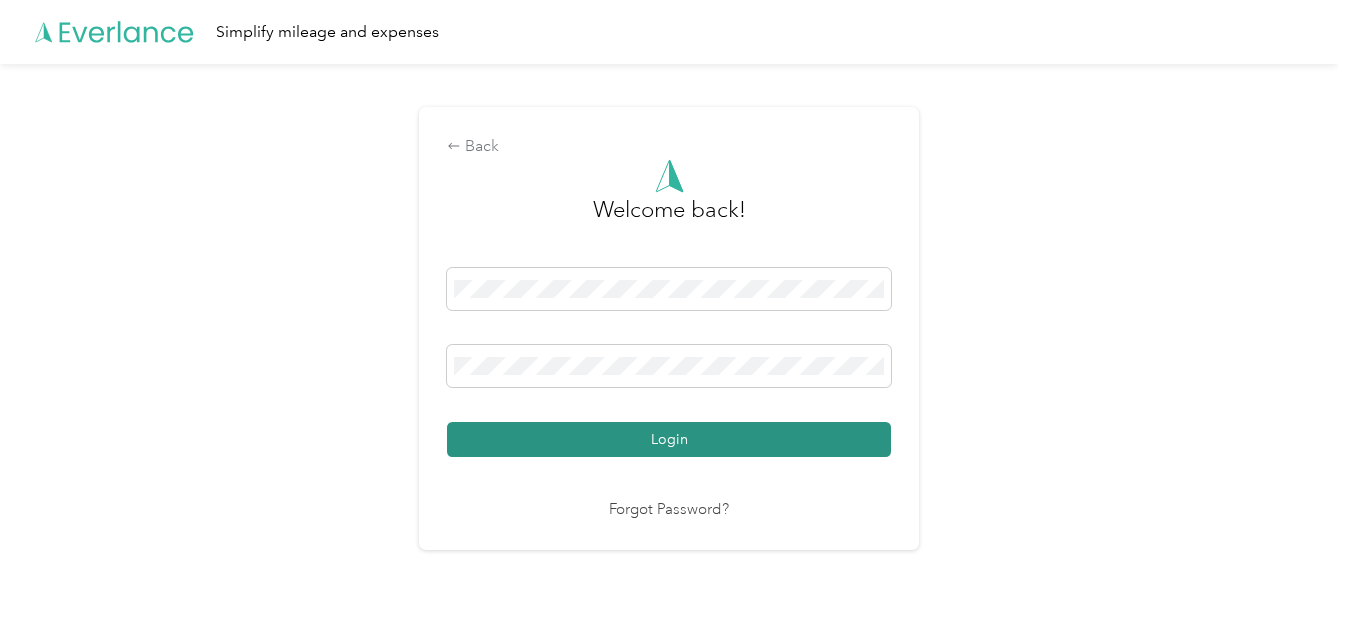 click on "Login" at bounding box center [669, 439] 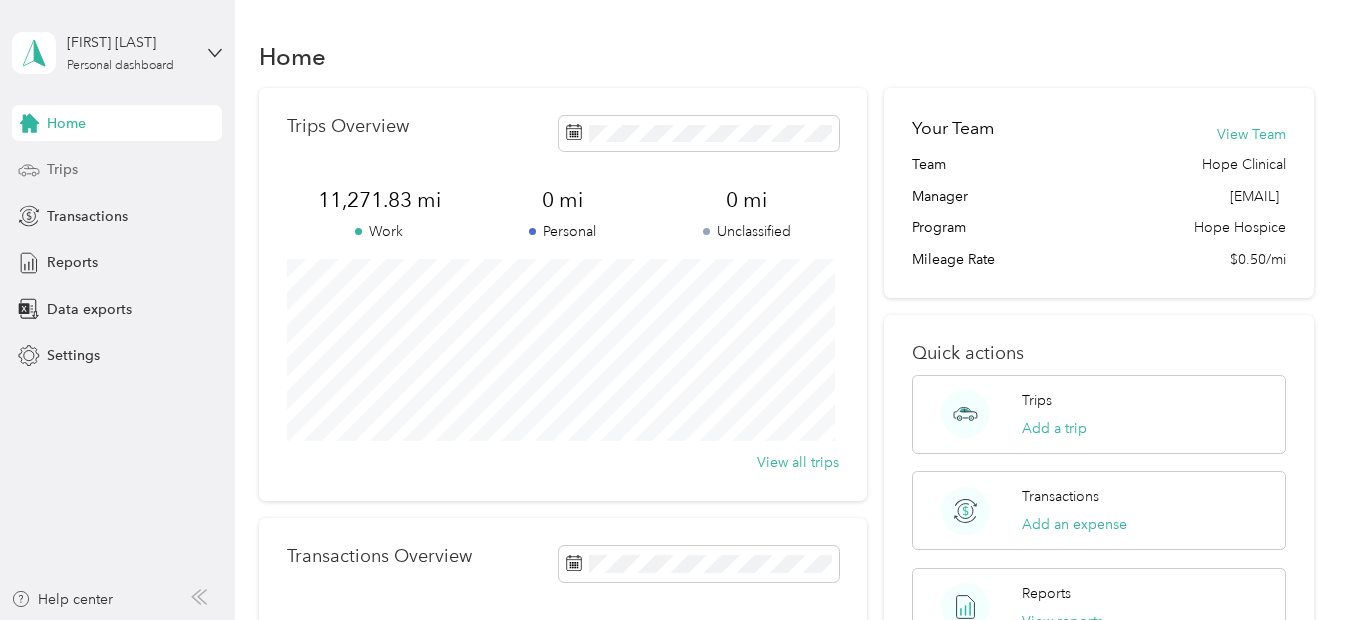 click on "Trips" at bounding box center (62, 169) 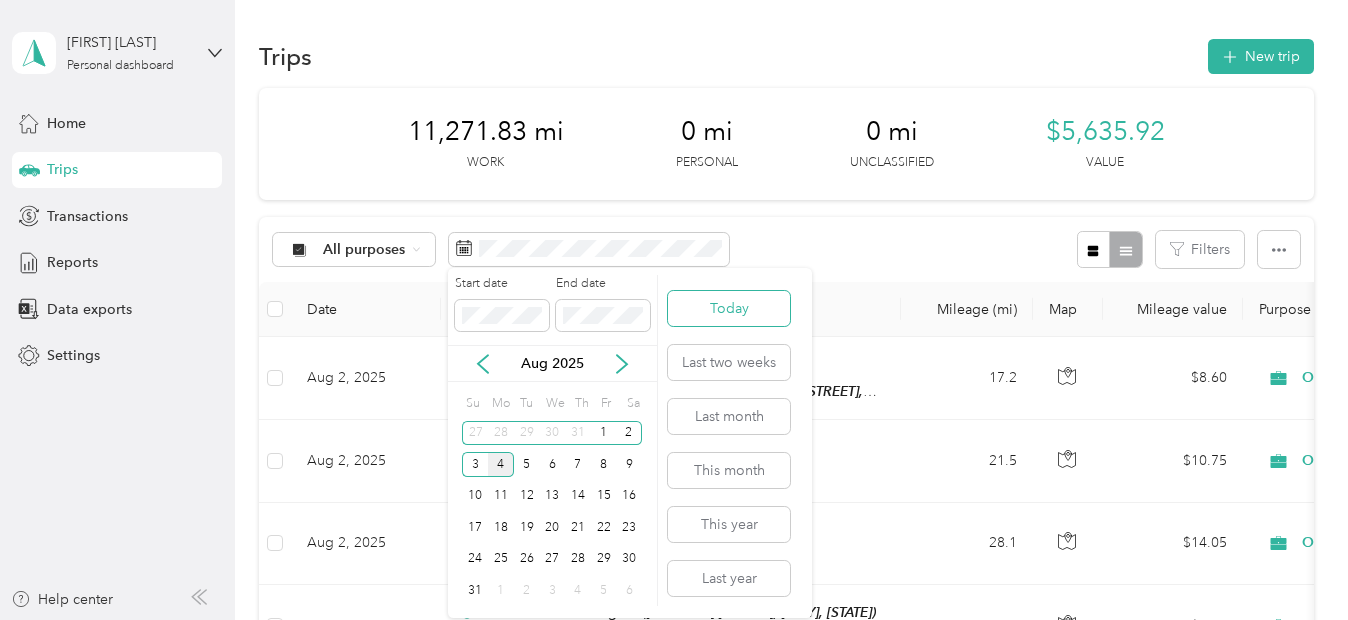 click on "Today" at bounding box center (729, 308) 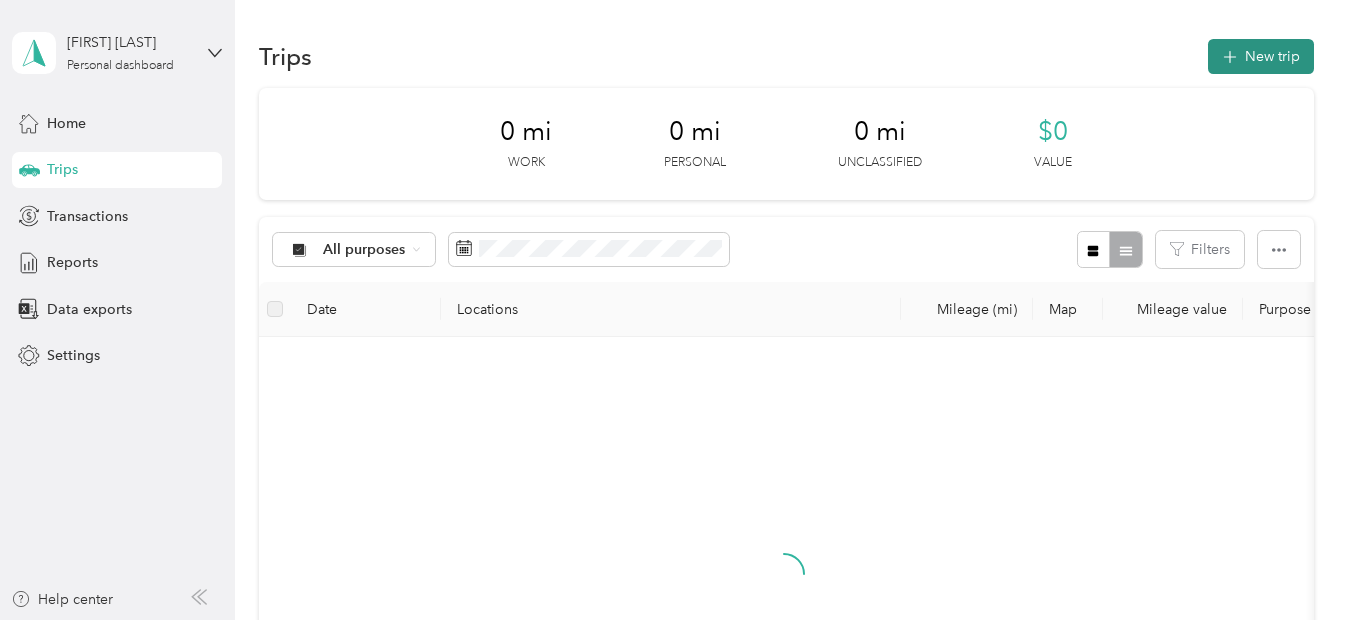 click on "New trip" at bounding box center (1261, 56) 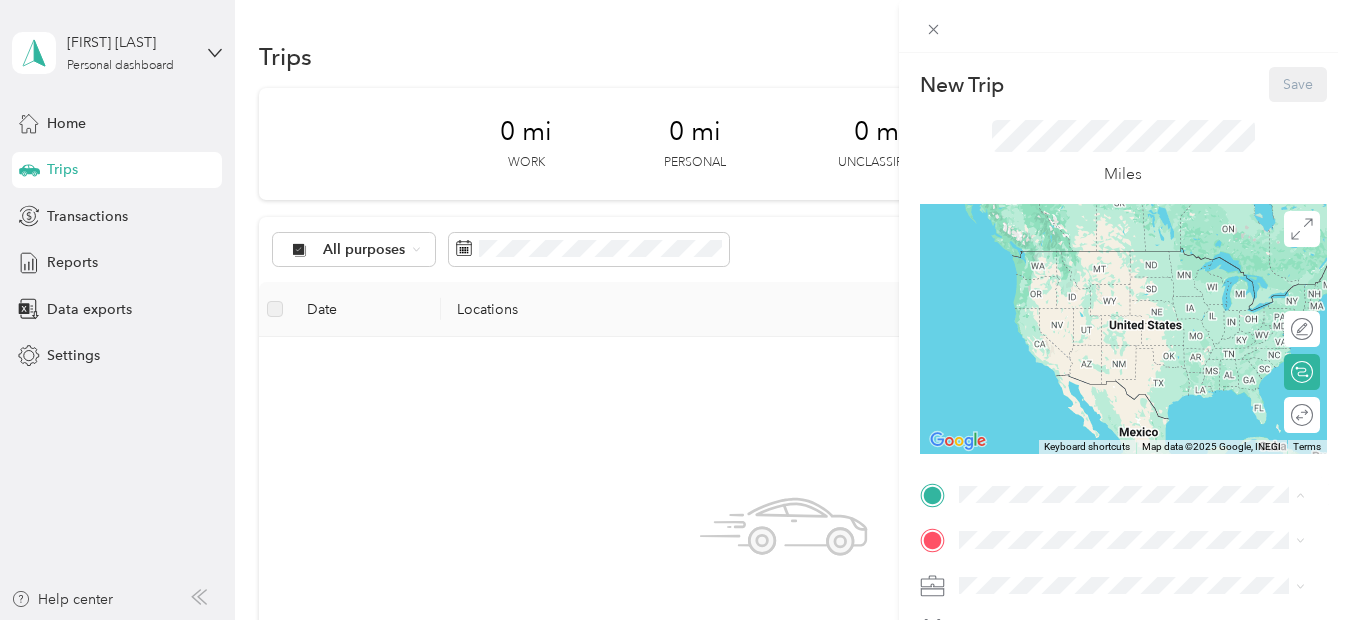 click on "TEAM Hope Lafayette Office [NUMBER] [STREET], [POSTAL_CODE], [CITY], [STATE], [COUNTRY]" at bounding box center [1147, 452] 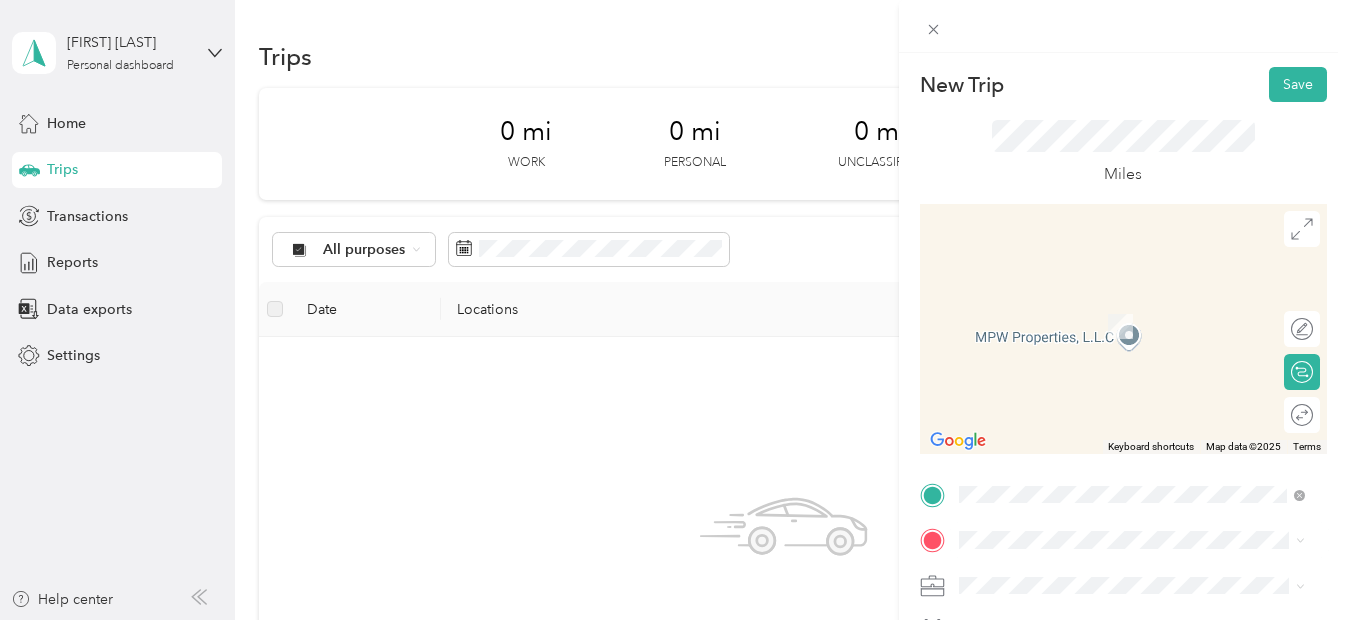 click on "Avanti Senior Living [NUMBER] [STREET], [POSTAL_CODE], [CITY], [STATE], [COUNTRY]" at bounding box center (1147, 320) 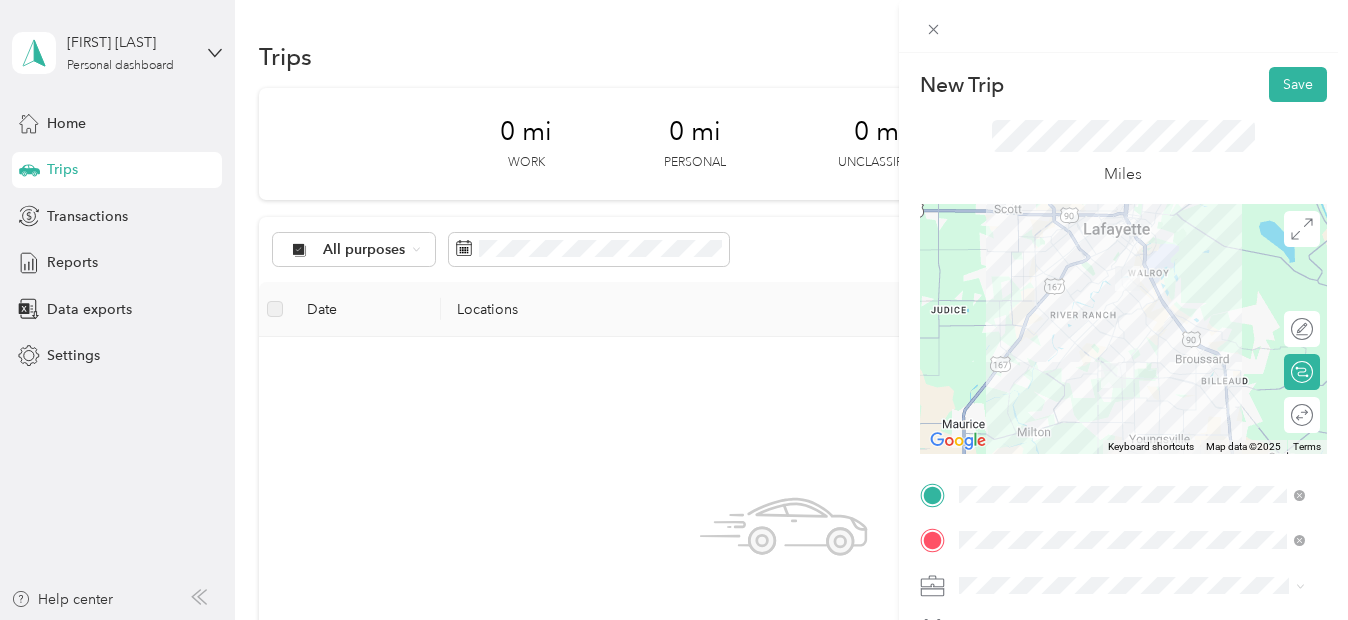 scroll, scrollTop: 430, scrollLeft: 0, axis: vertical 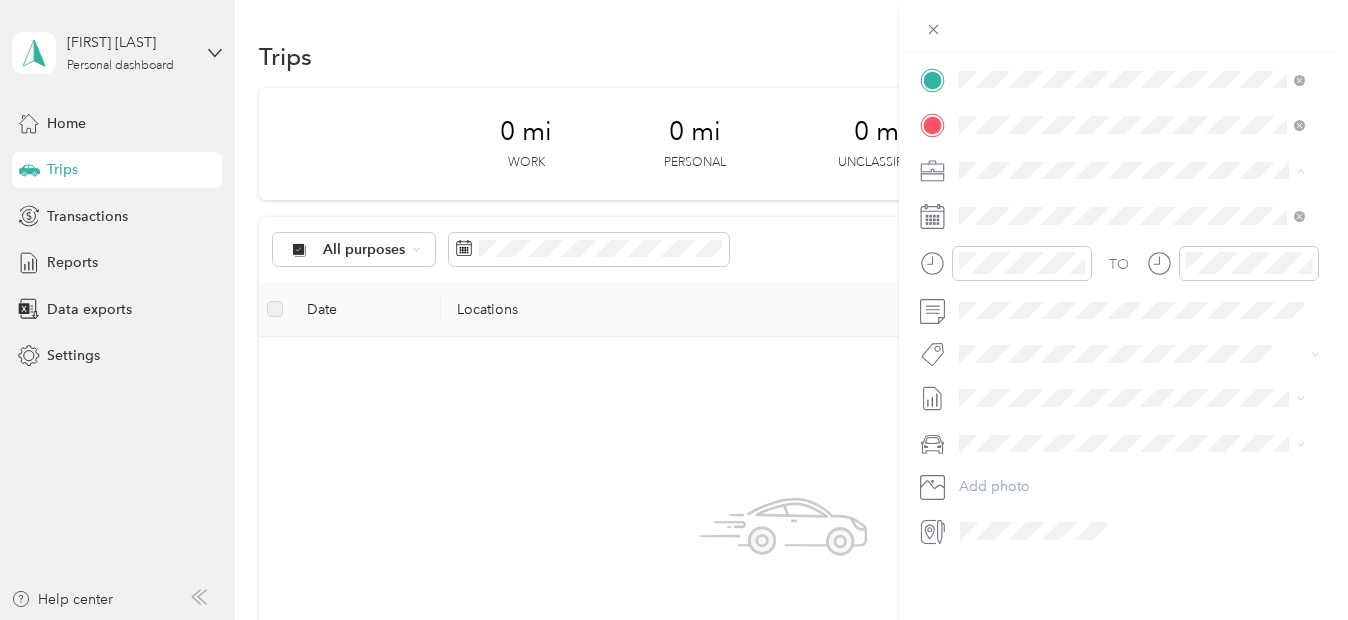 click on "Normal Visit" at bounding box center [1004, 435] 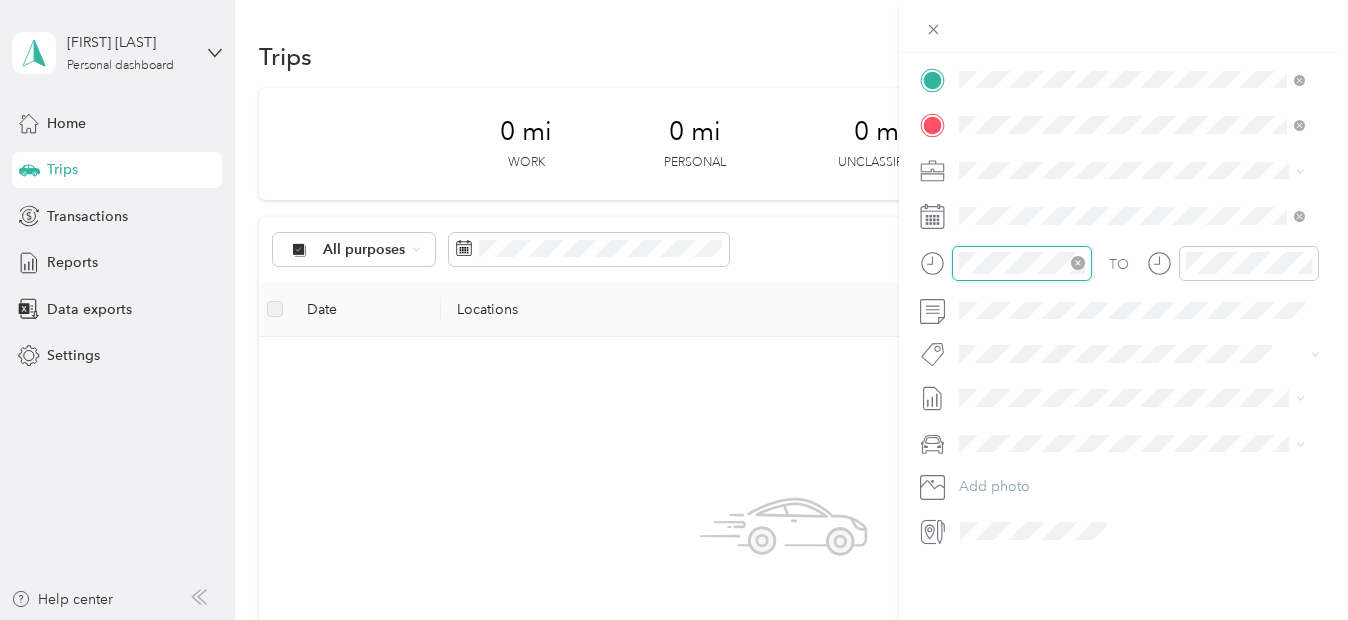 scroll, scrollTop: 28, scrollLeft: 0, axis: vertical 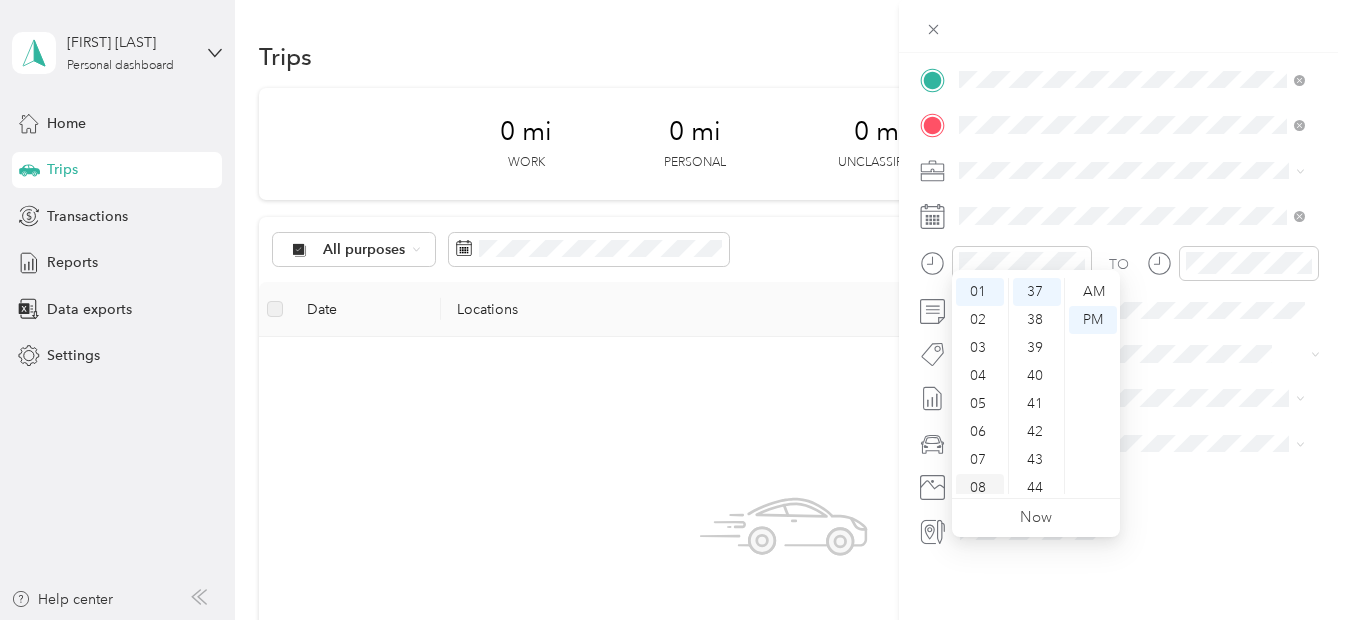 click on "08" at bounding box center [980, 488] 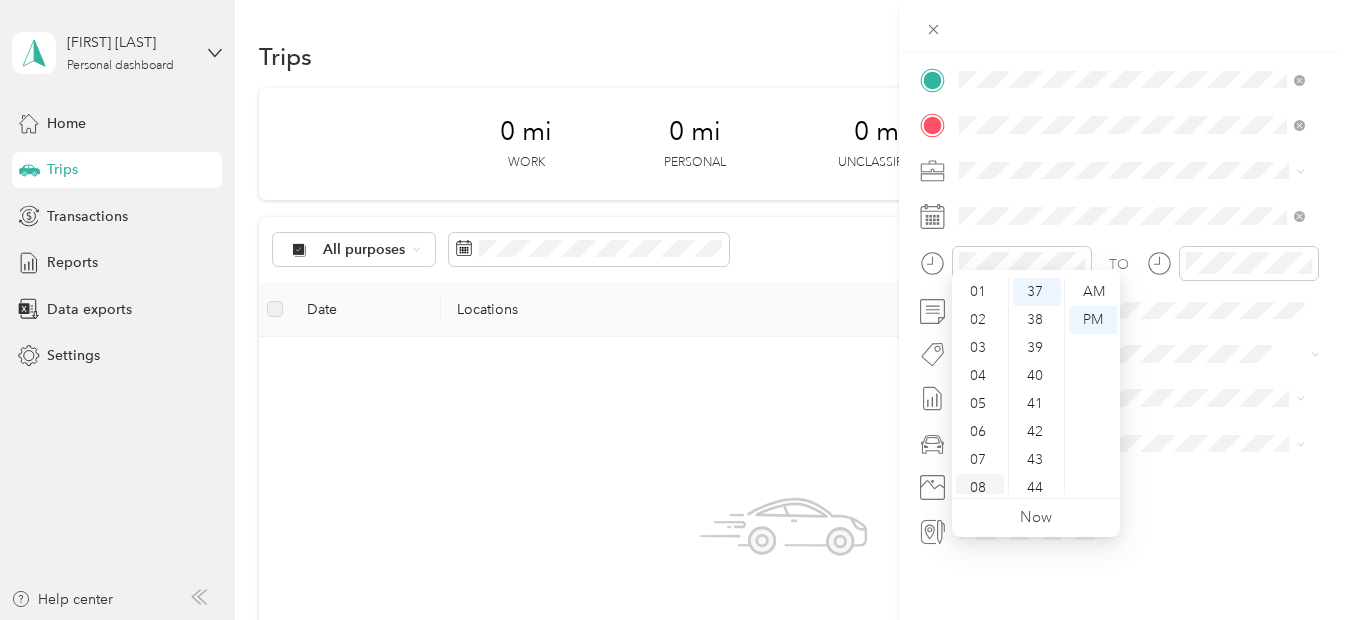 scroll, scrollTop: 120, scrollLeft: 0, axis: vertical 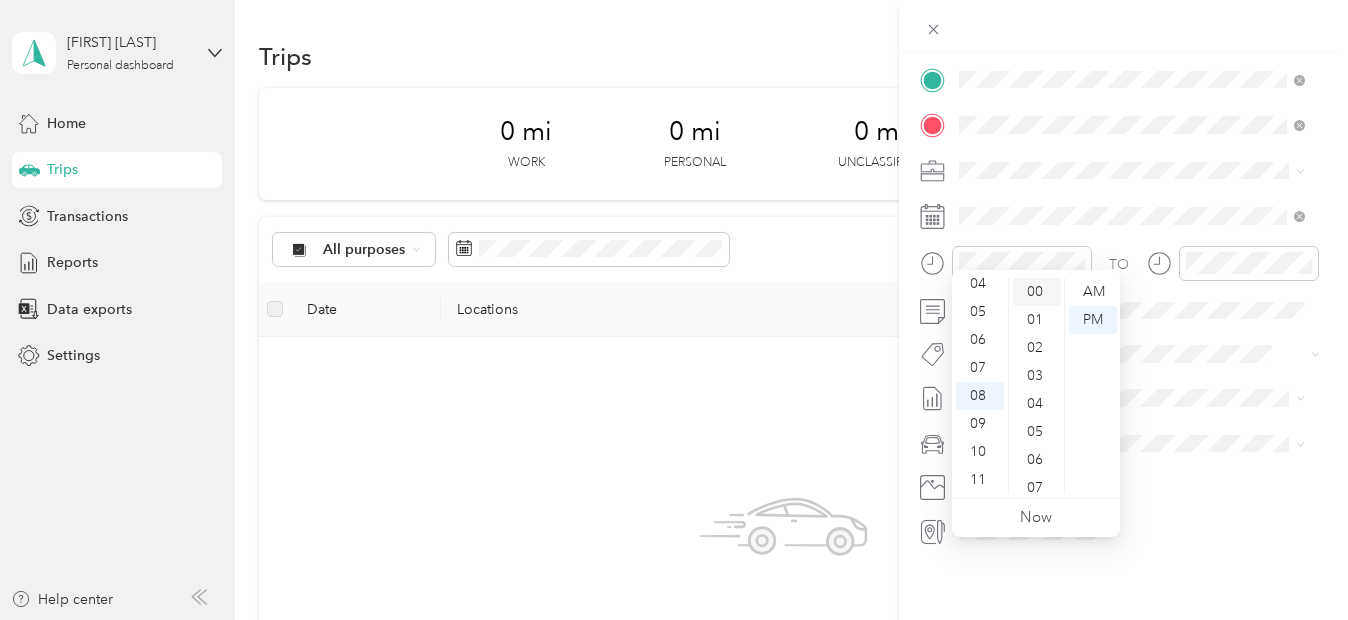 click on "00" at bounding box center (1037, 292) 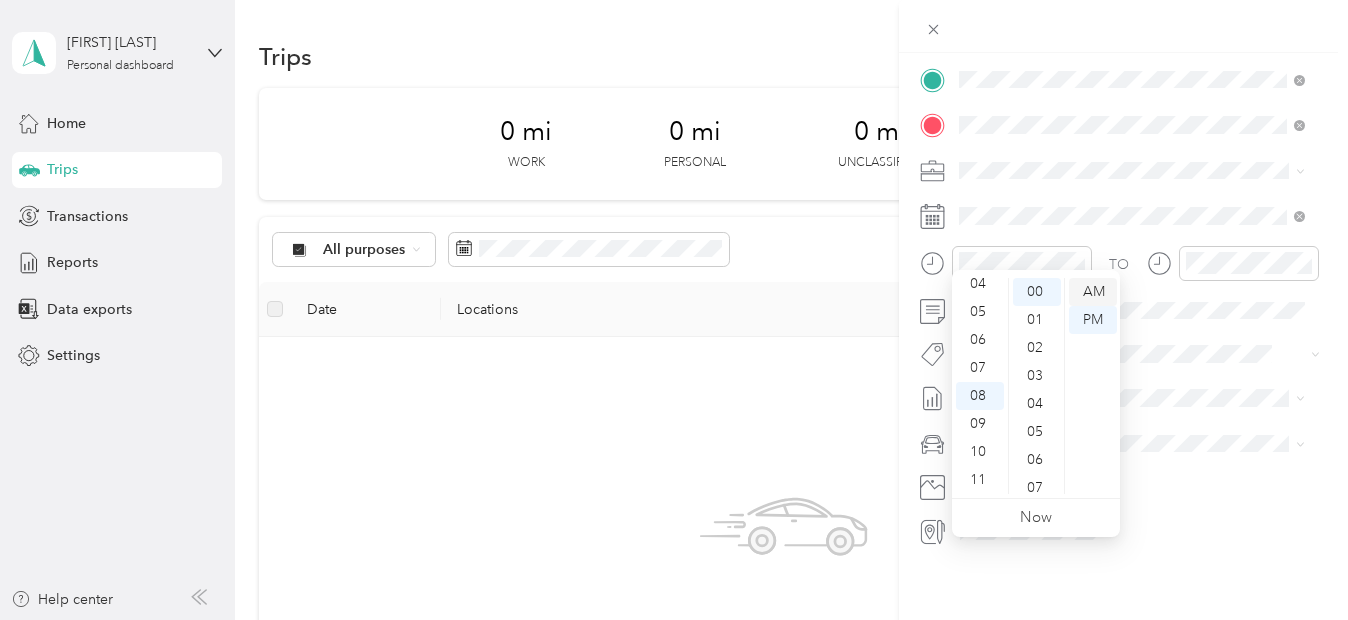 click on "AM" at bounding box center [1093, 292] 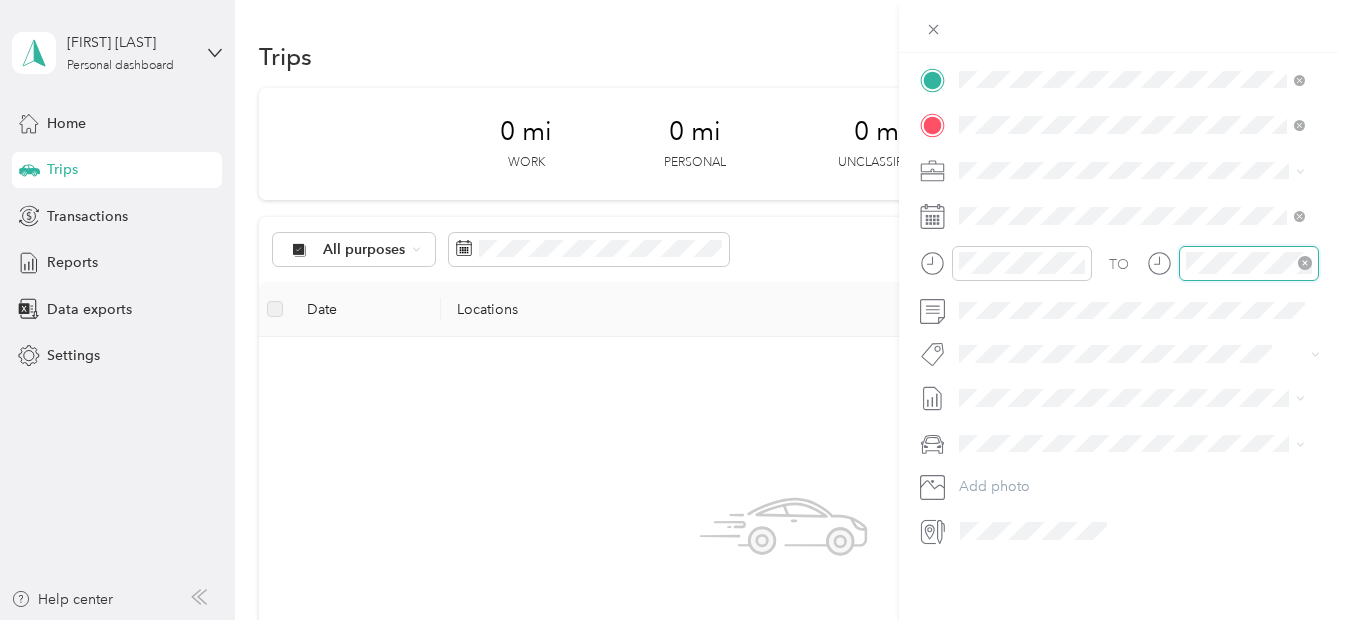 scroll, scrollTop: 27, scrollLeft: 0, axis: vertical 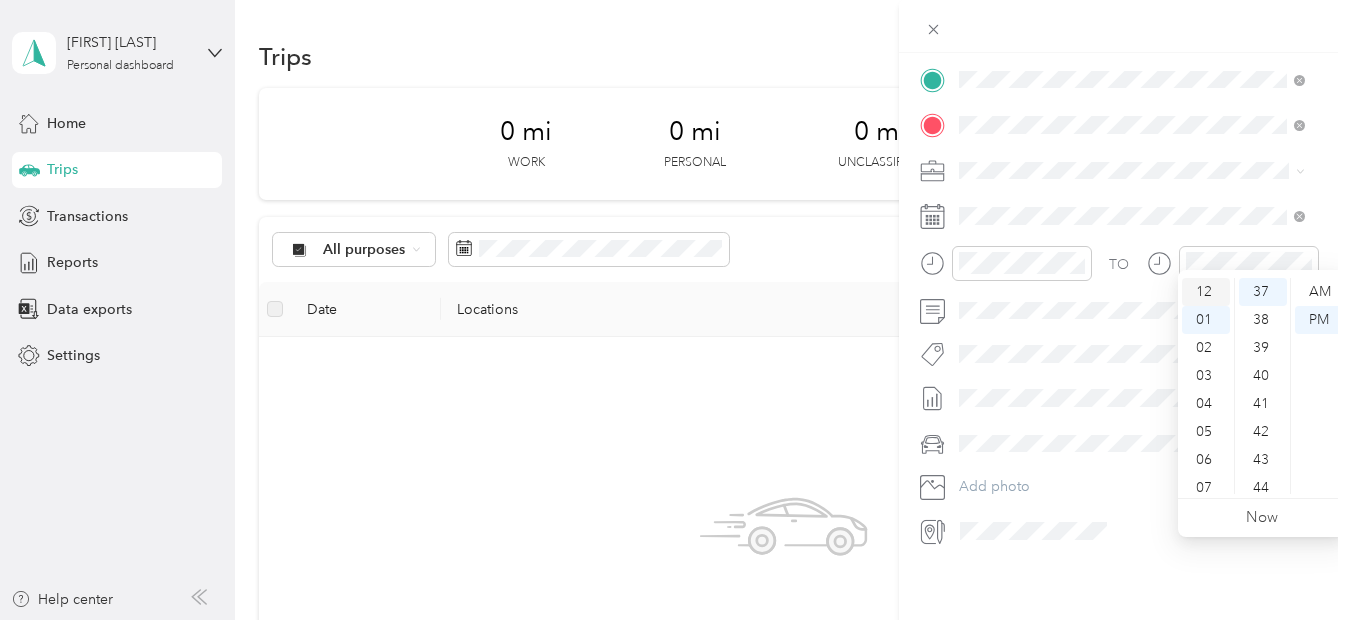 click on "12" at bounding box center (1206, 292) 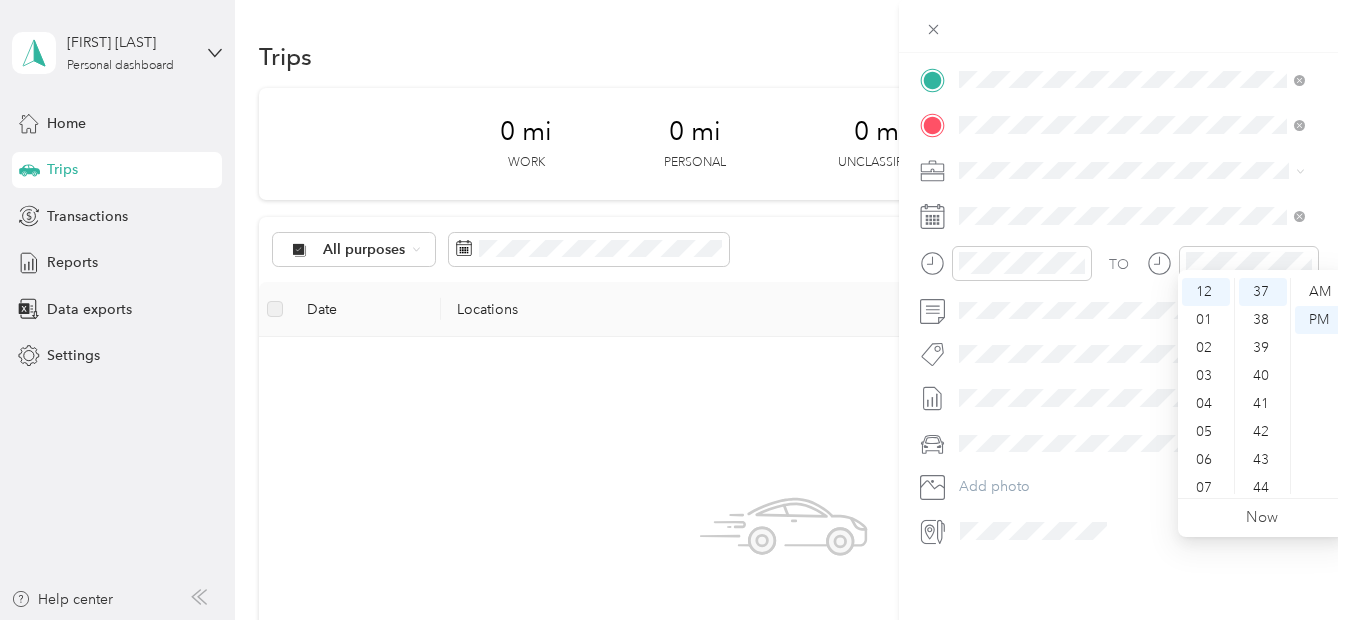 scroll, scrollTop: 847, scrollLeft: 0, axis: vertical 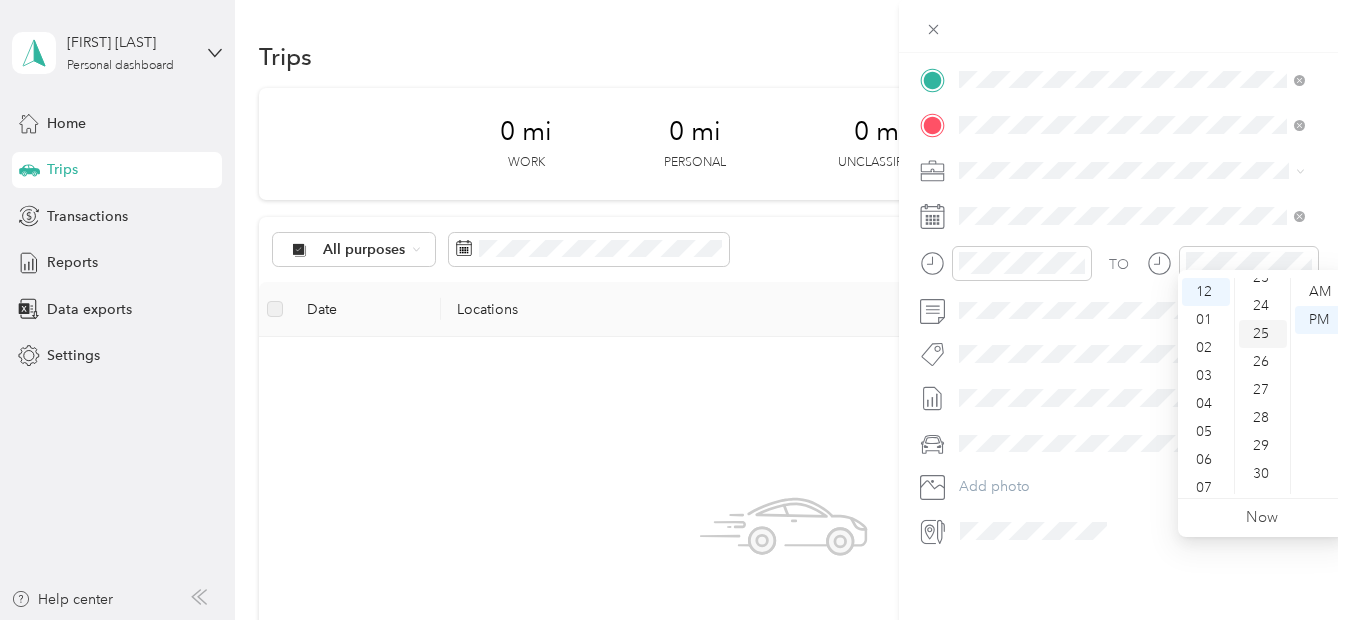 click on "25" at bounding box center [1263, 334] 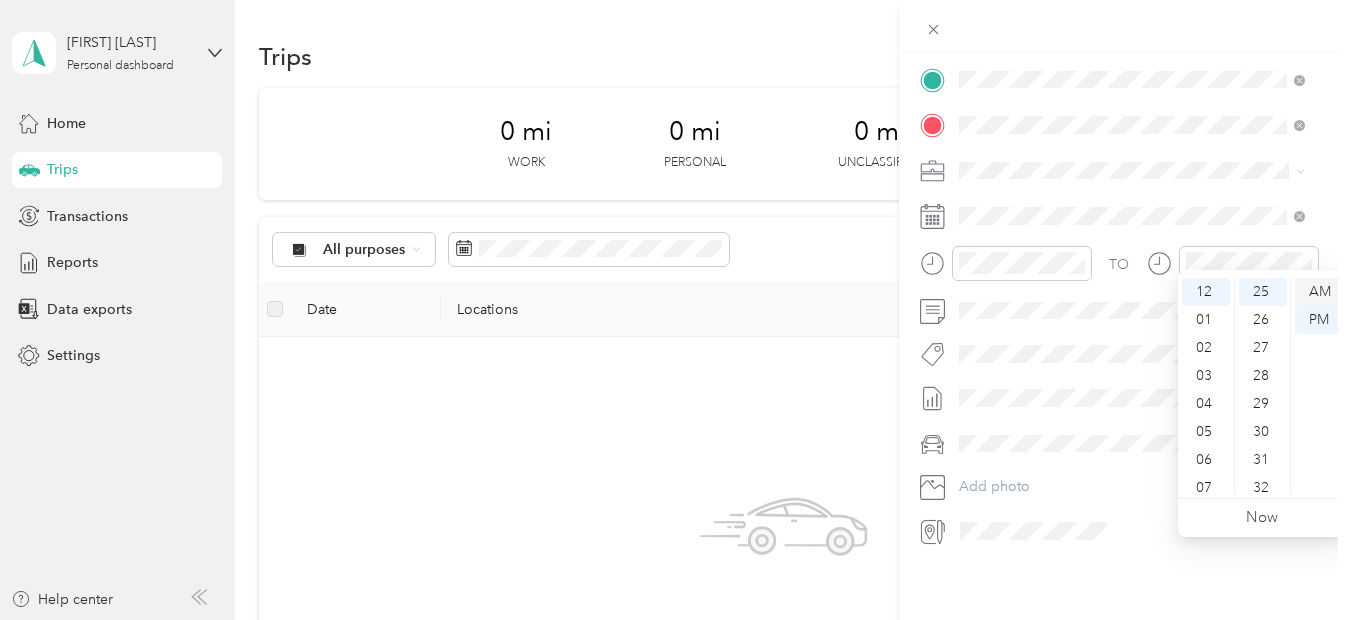 click on "AM" at bounding box center [1319, 292] 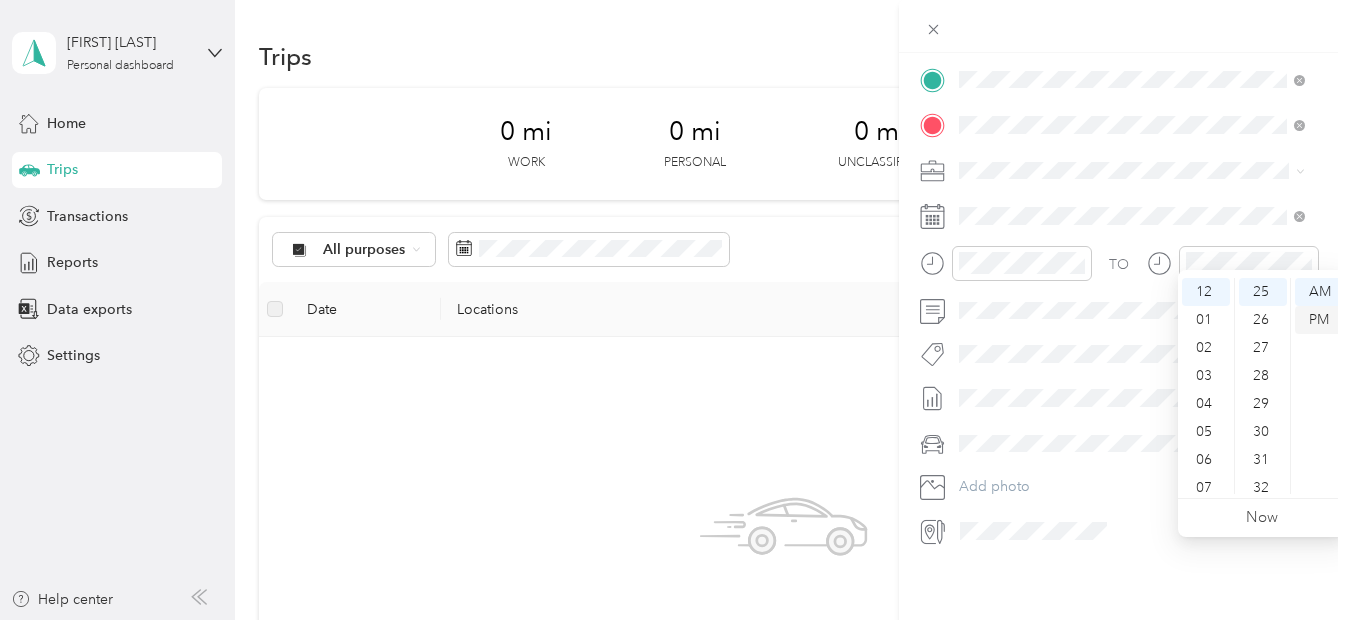 click on "PM" at bounding box center [1319, 320] 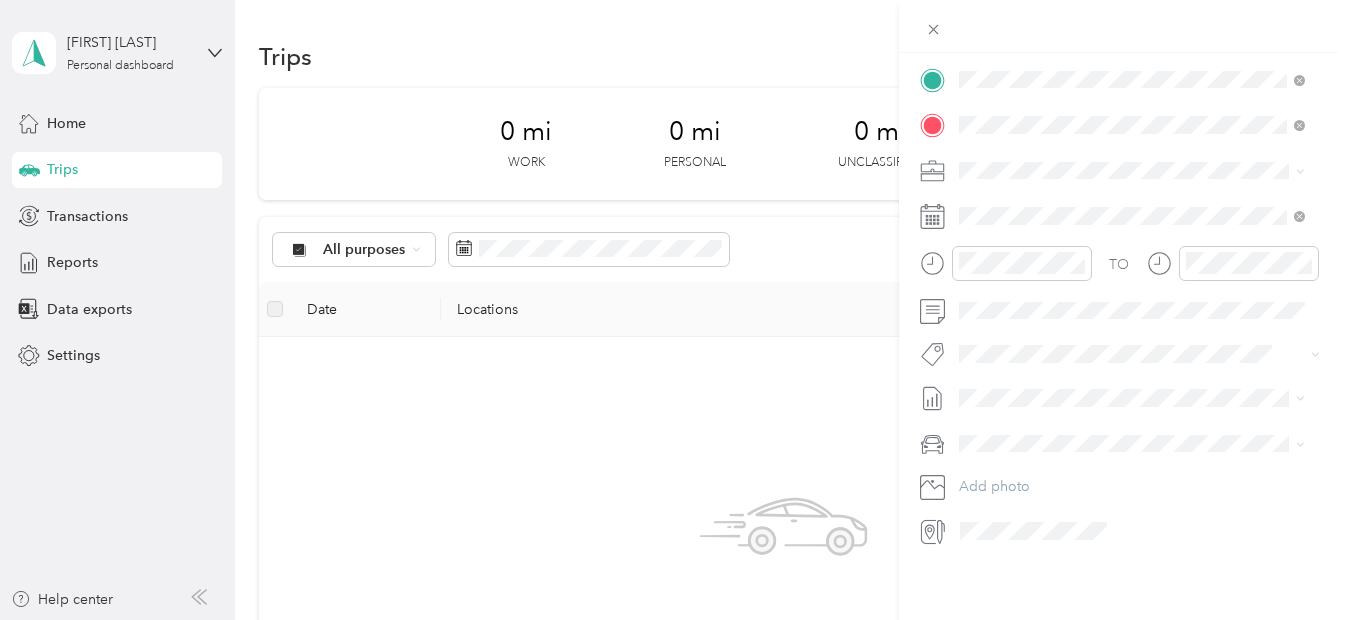 scroll, scrollTop: 0, scrollLeft: 0, axis: both 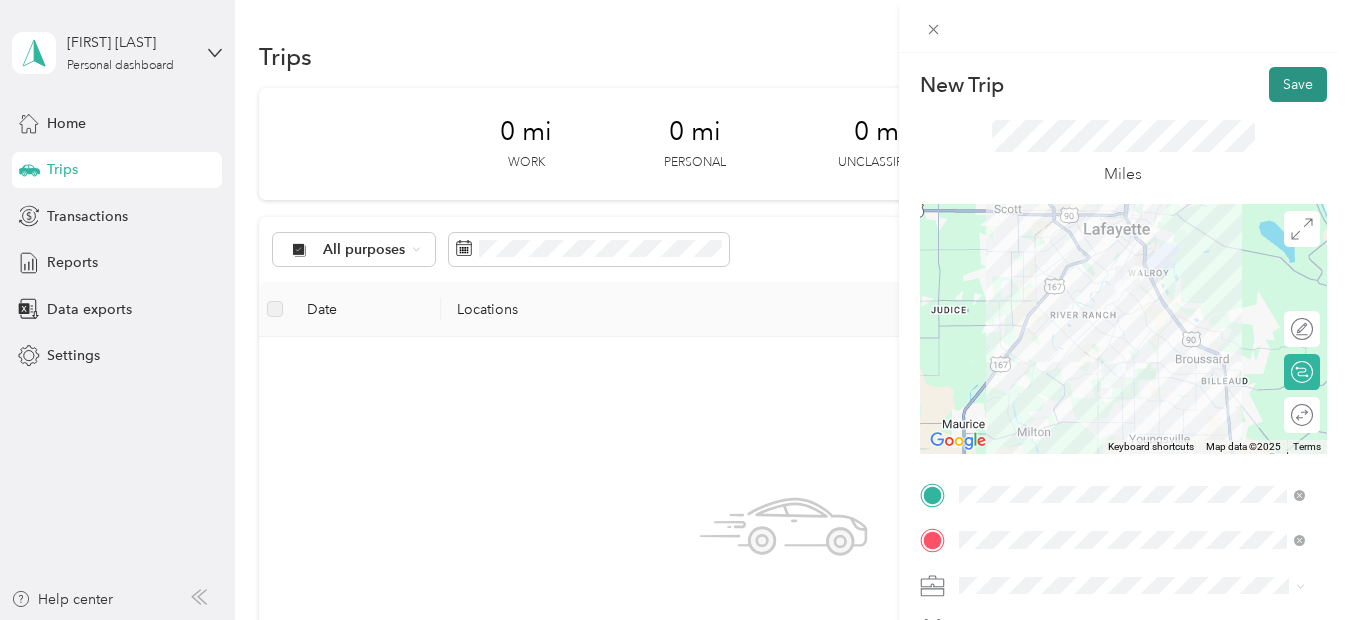 click on "Save" at bounding box center (1298, 84) 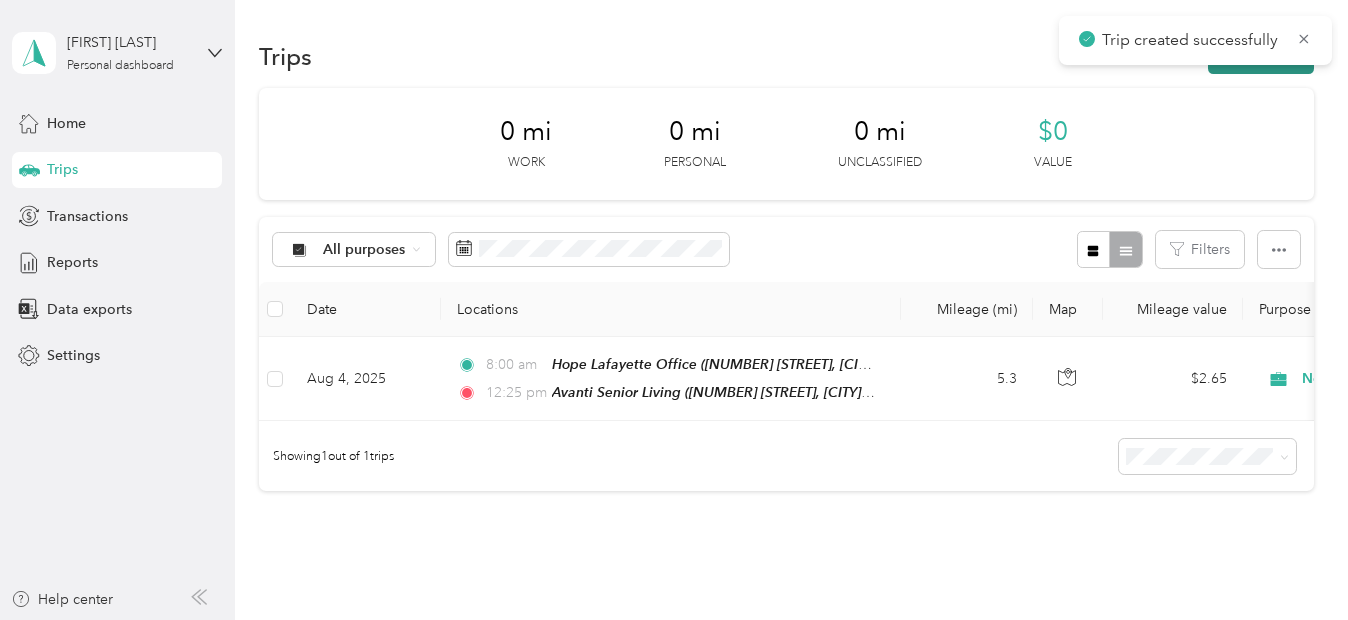 click on "New trip" at bounding box center [1261, 56] 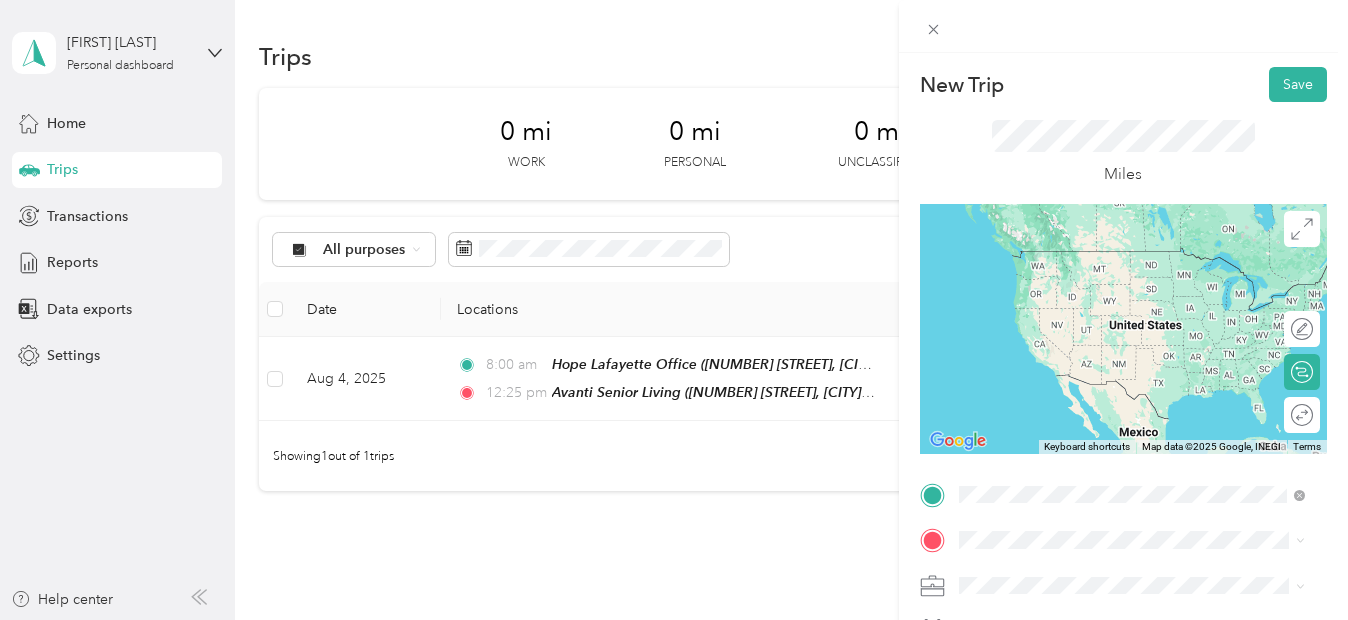 click on "[NUMBER] [STREET], [POSTAL_CODE], [CITY], [STATE], [COUNTRY]" at bounding box center [1142, 291] 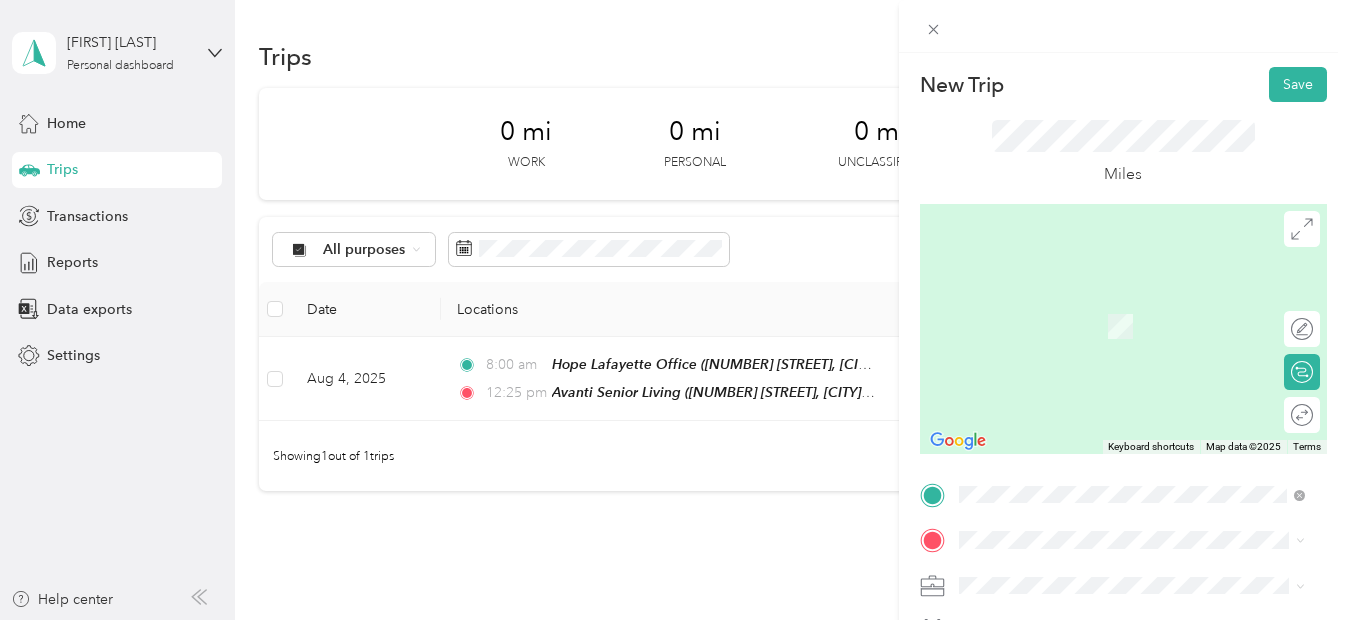click on "[NUMBER] [STREET]
[CITY], [STATE] [POSTAL_CODE], [COUNTRY]" at bounding box center [1140, 293] 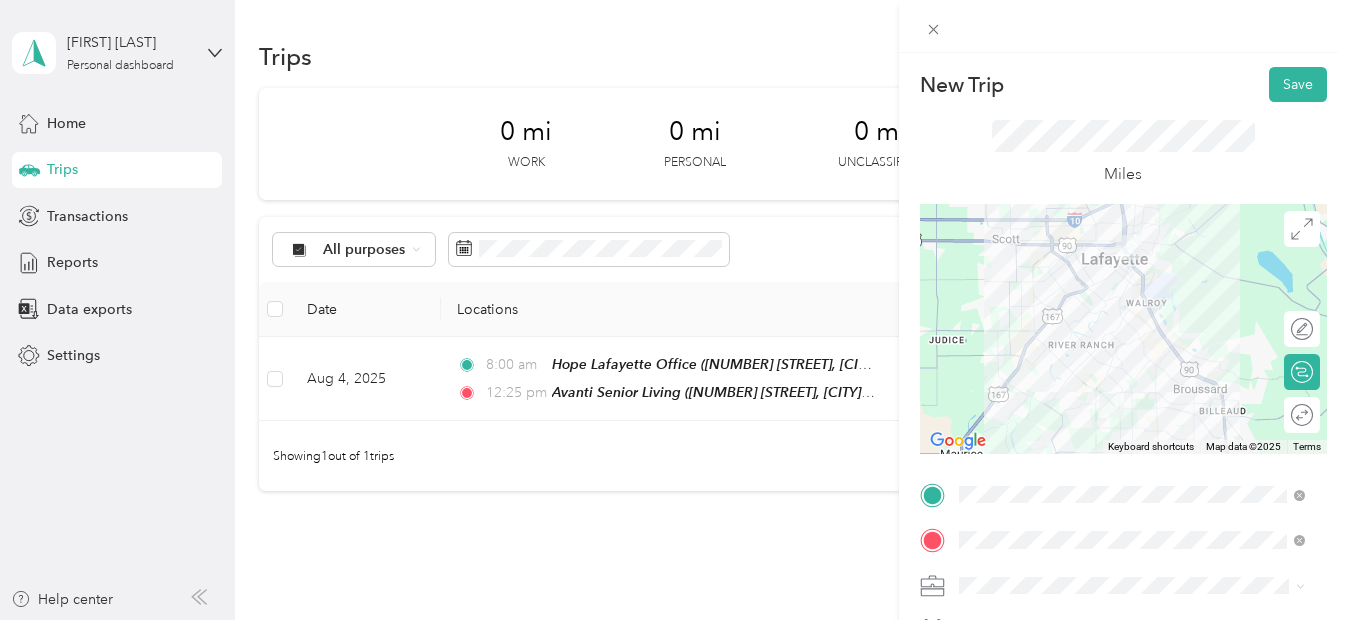 scroll, scrollTop: 430, scrollLeft: 0, axis: vertical 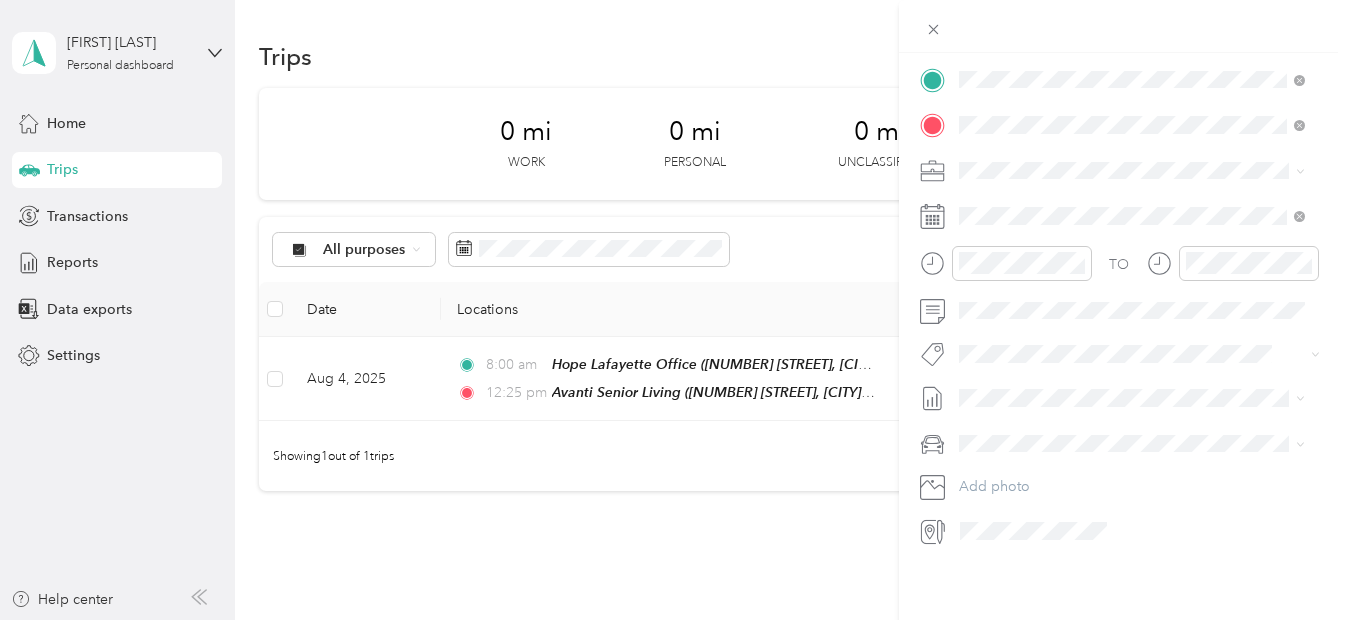 click on "Normal Visit" at bounding box center (1132, 435) 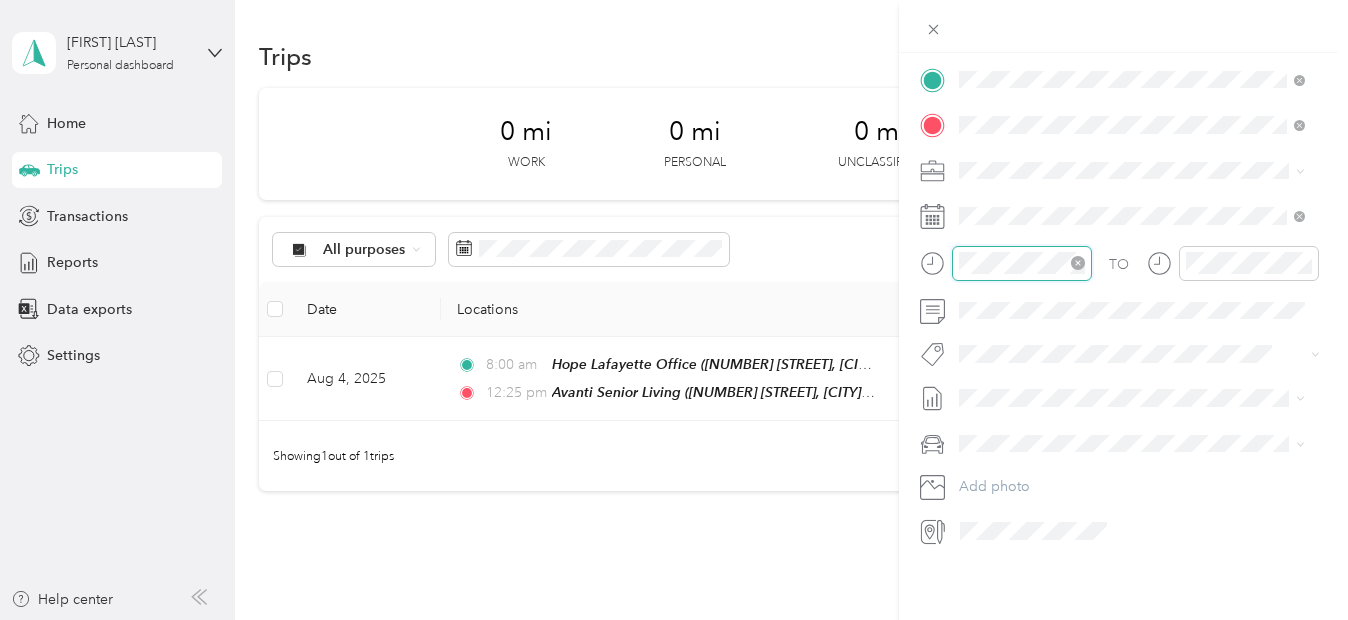 scroll, scrollTop: 28, scrollLeft: 0, axis: vertical 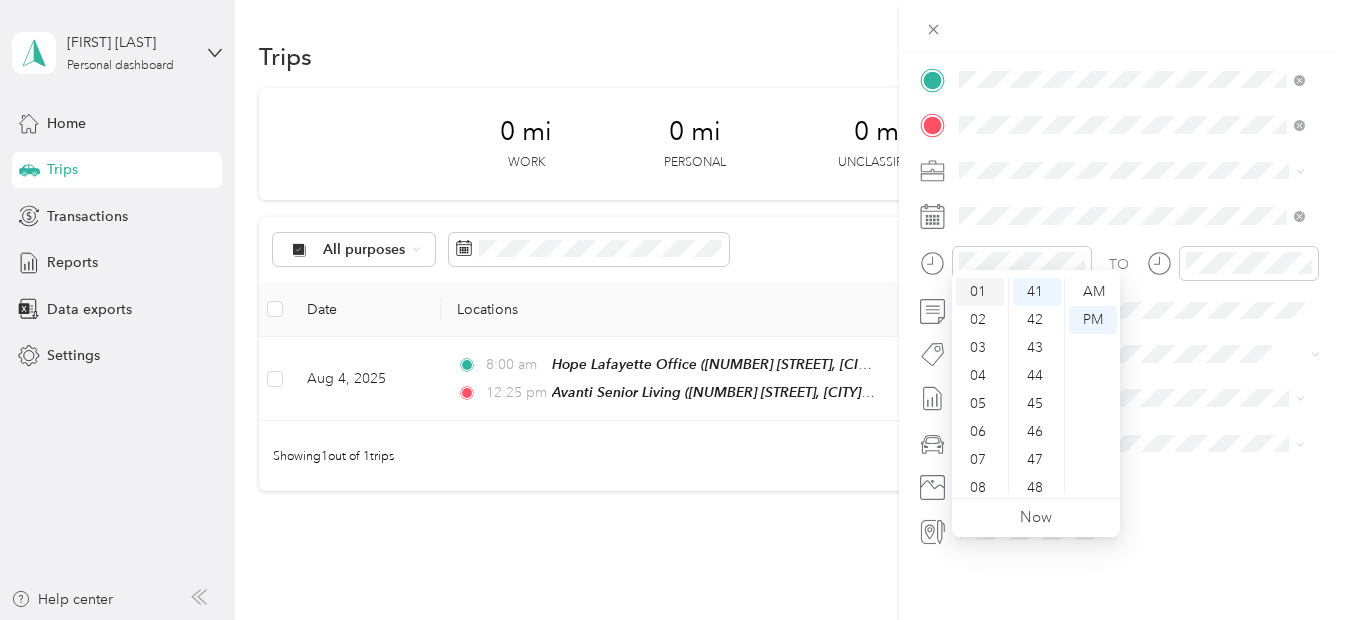 click on "01" at bounding box center [980, 292] 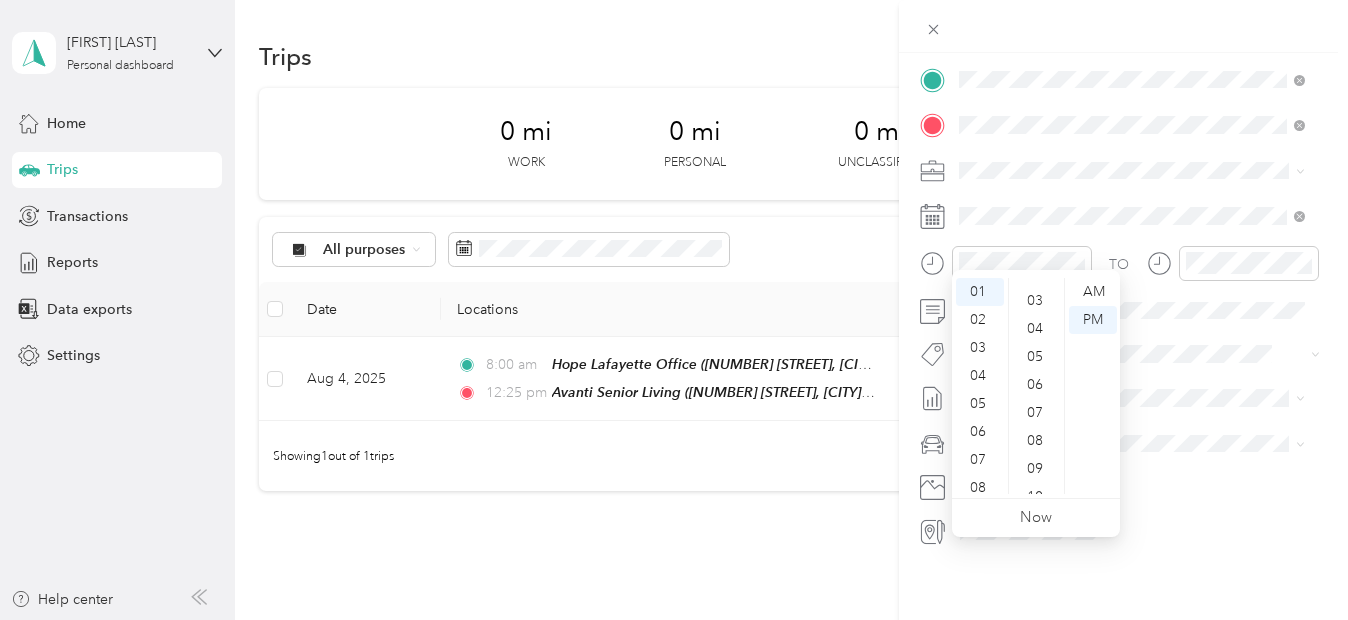 scroll, scrollTop: 14, scrollLeft: 0, axis: vertical 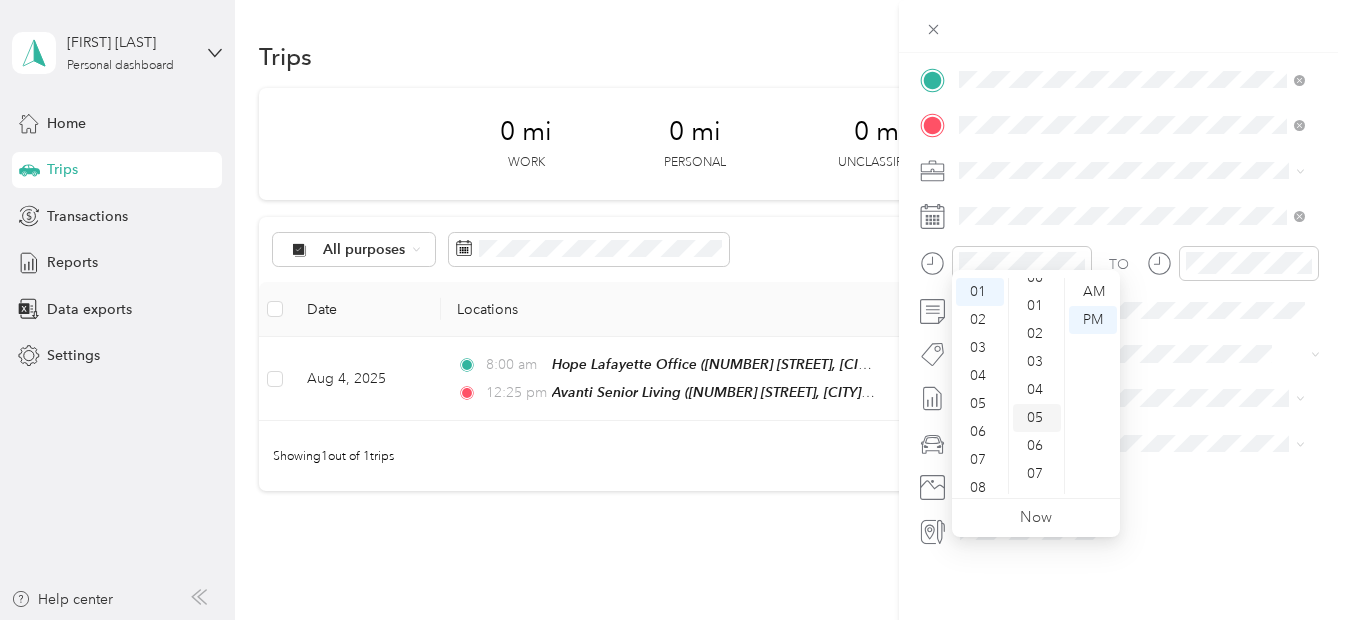 click on "05" at bounding box center [1037, 418] 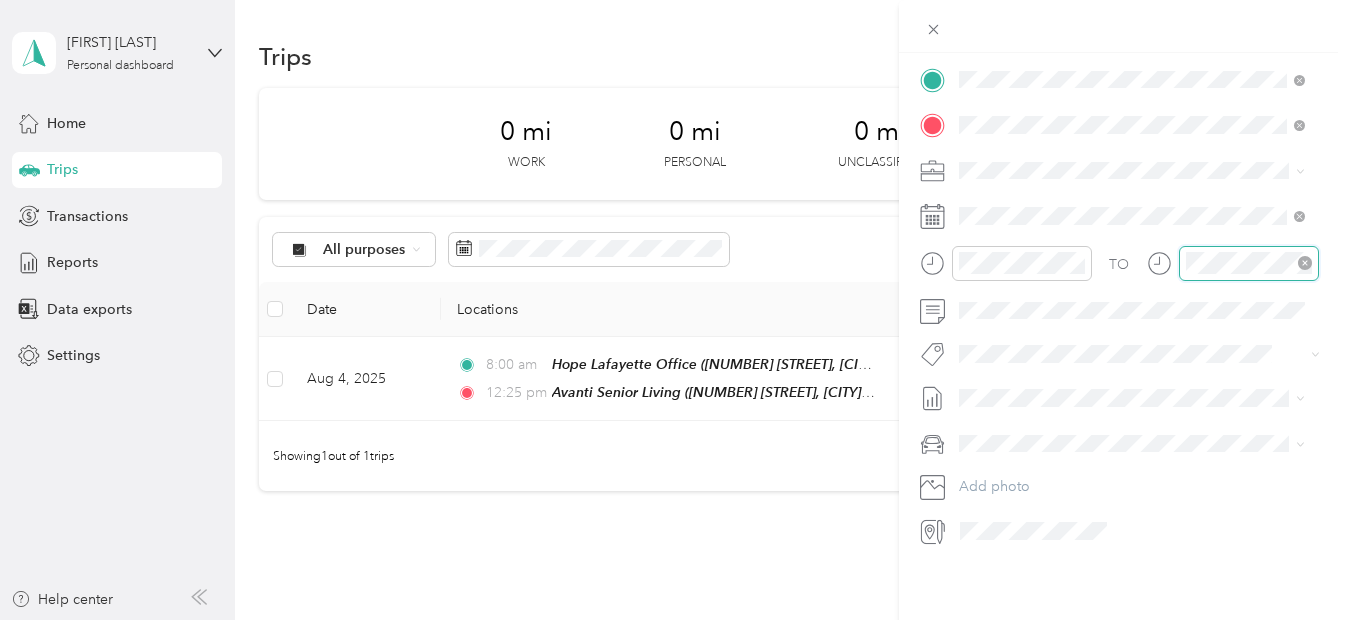 scroll, scrollTop: 28, scrollLeft: 0, axis: vertical 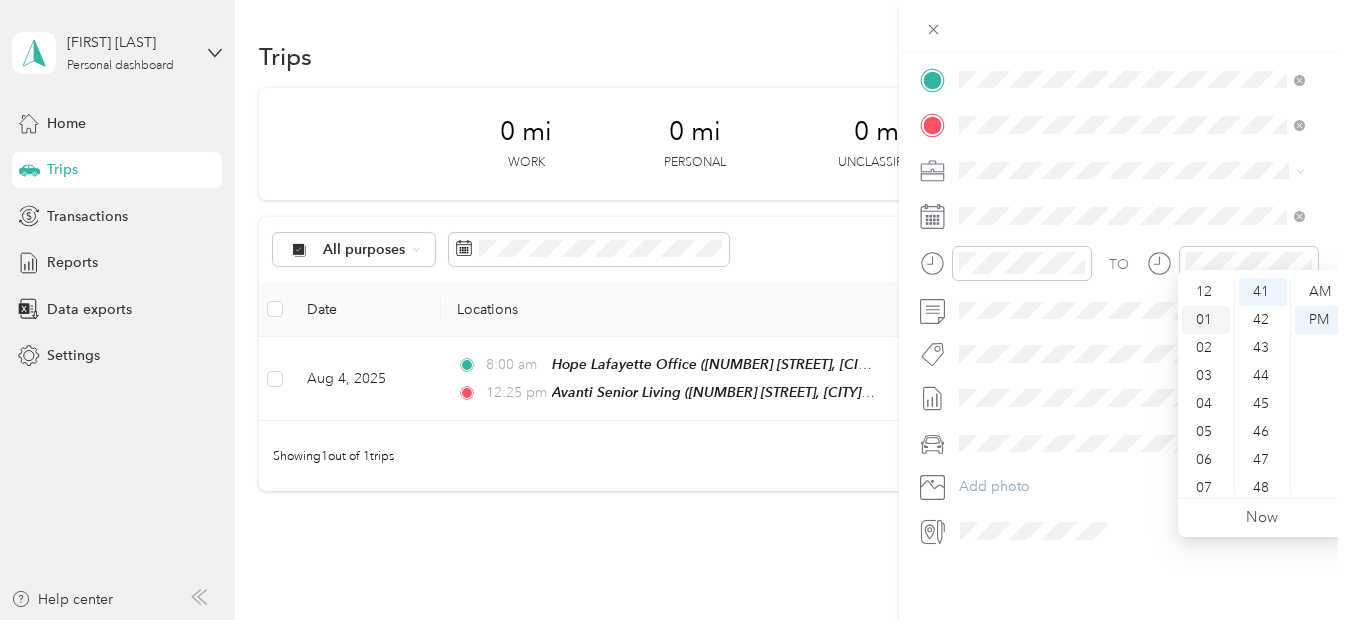 click on "01" at bounding box center [1206, 320] 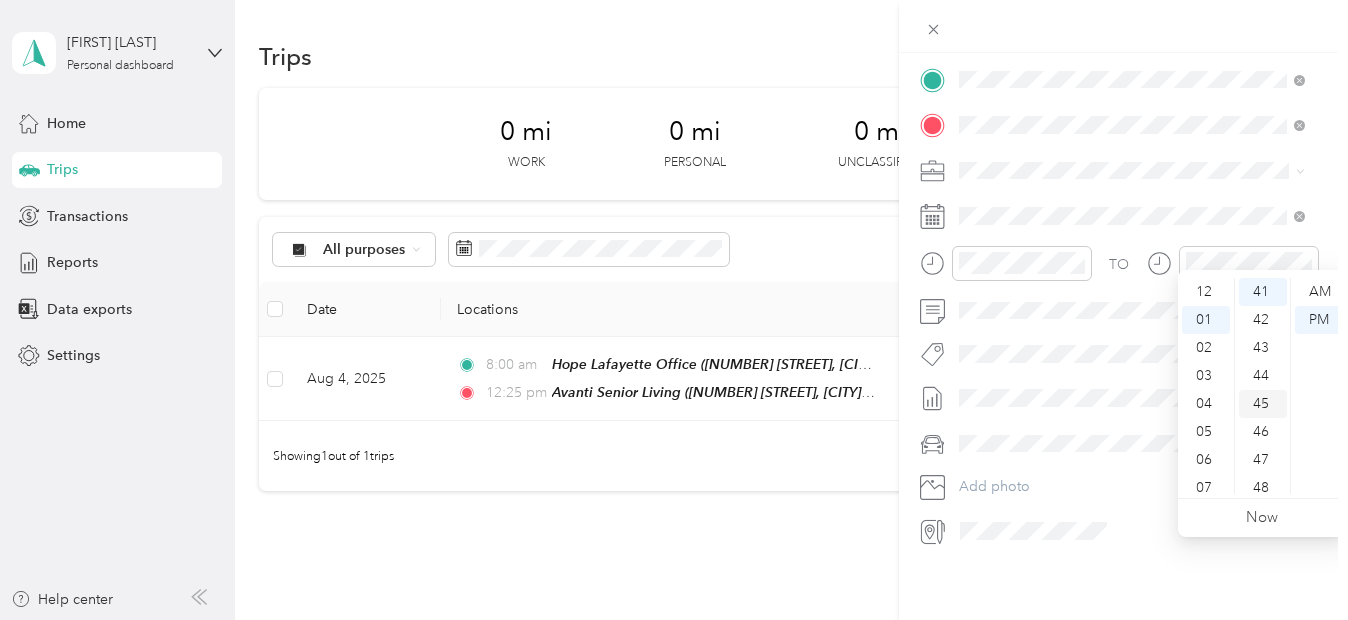 click on "45" at bounding box center (1263, 404) 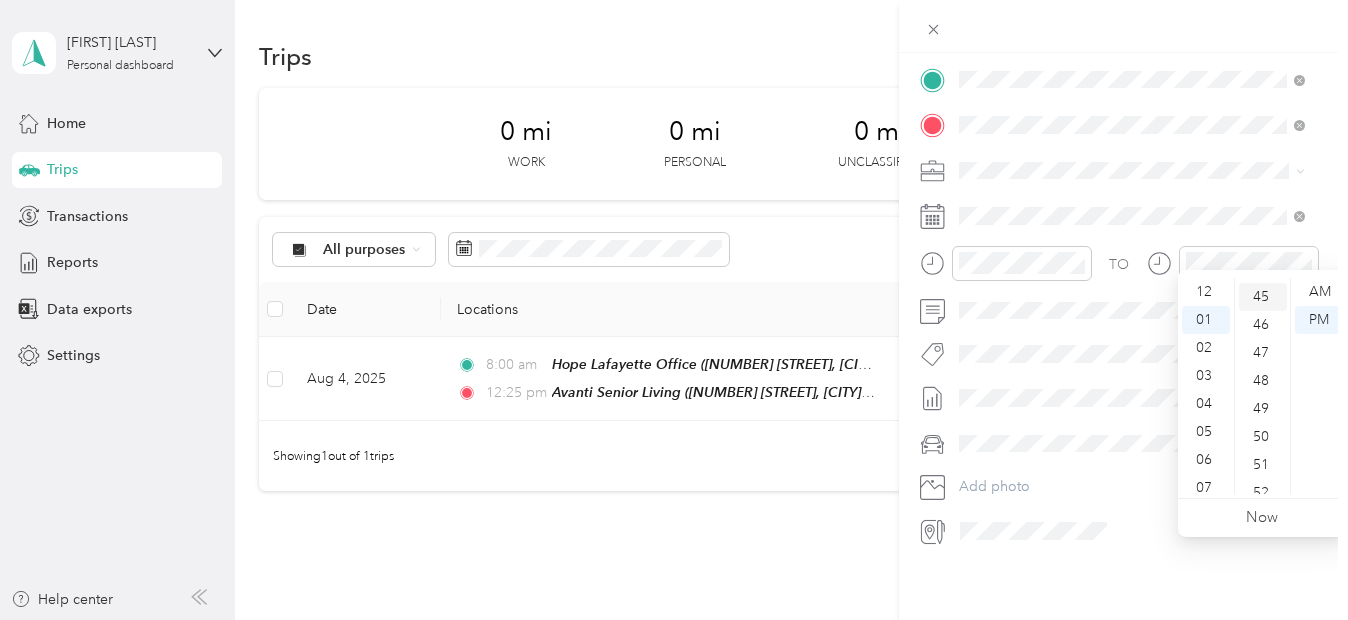 scroll, scrollTop: 1260, scrollLeft: 0, axis: vertical 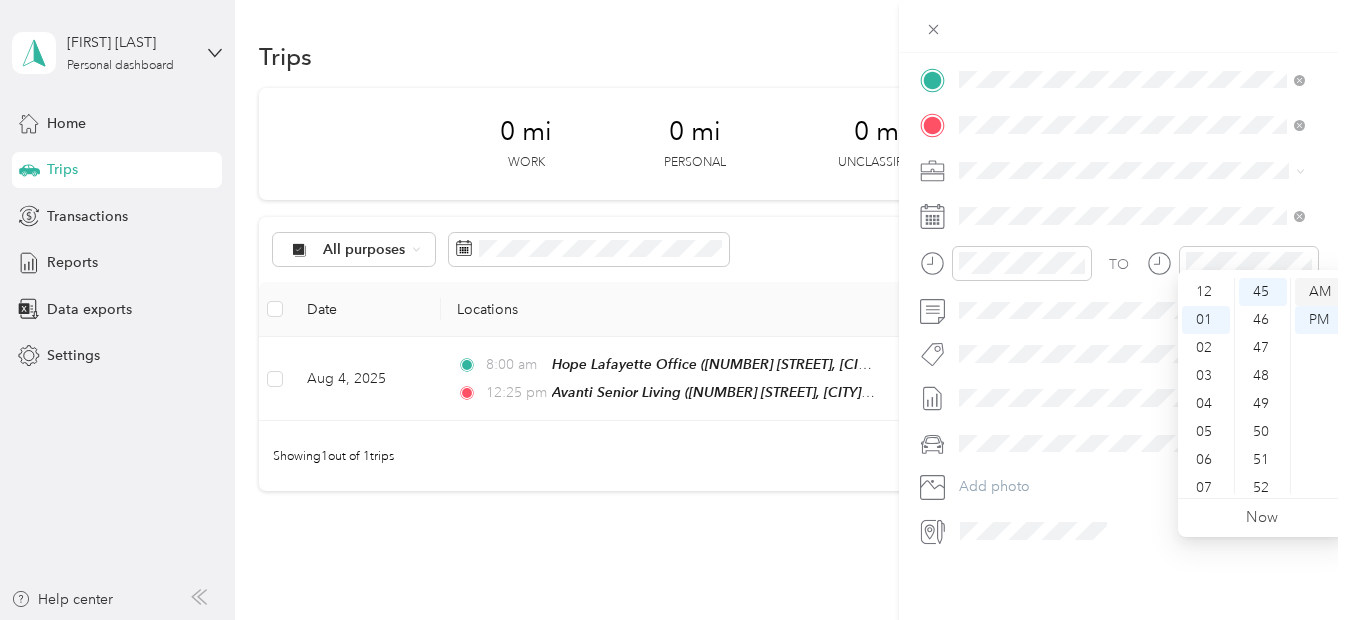 click on "AM" at bounding box center [1319, 292] 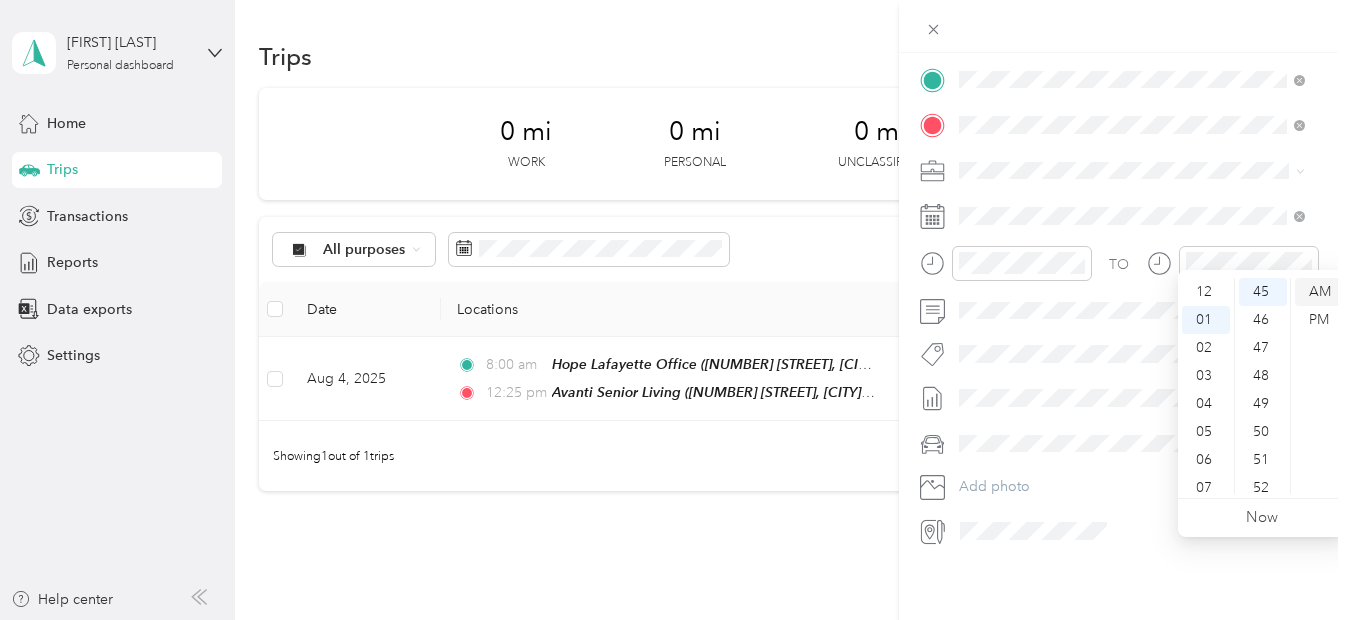 scroll, scrollTop: 28, scrollLeft: 0, axis: vertical 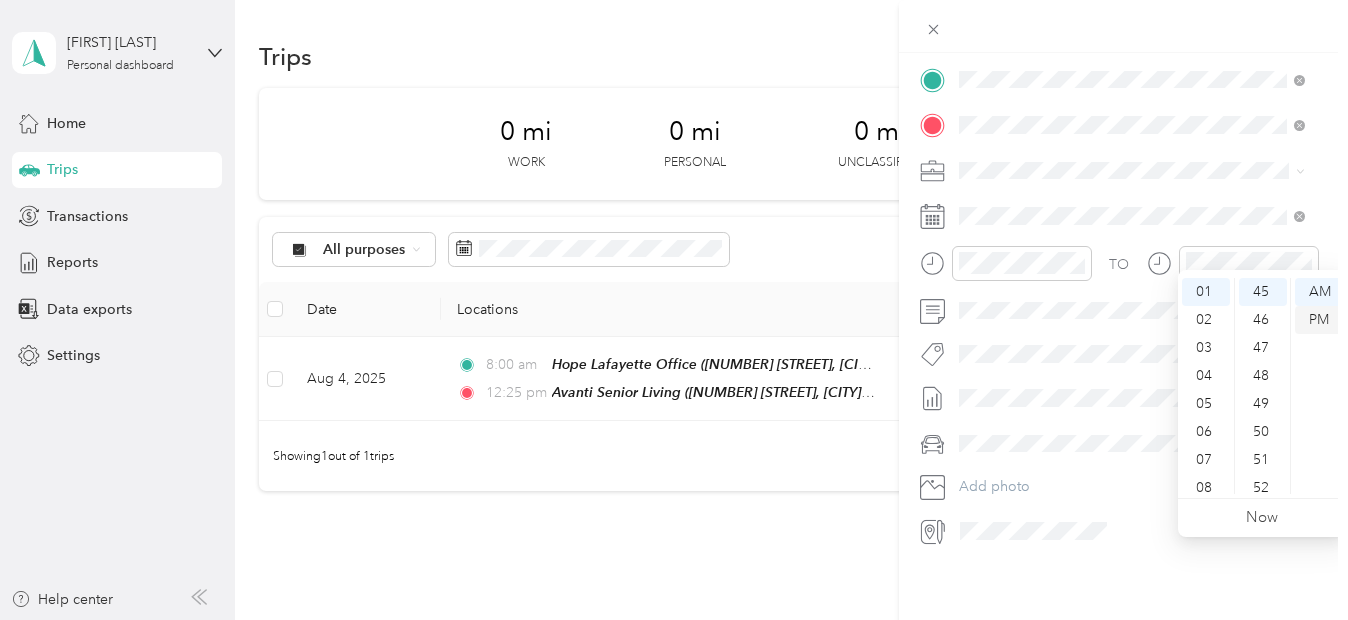 click on "PM" at bounding box center (1319, 320) 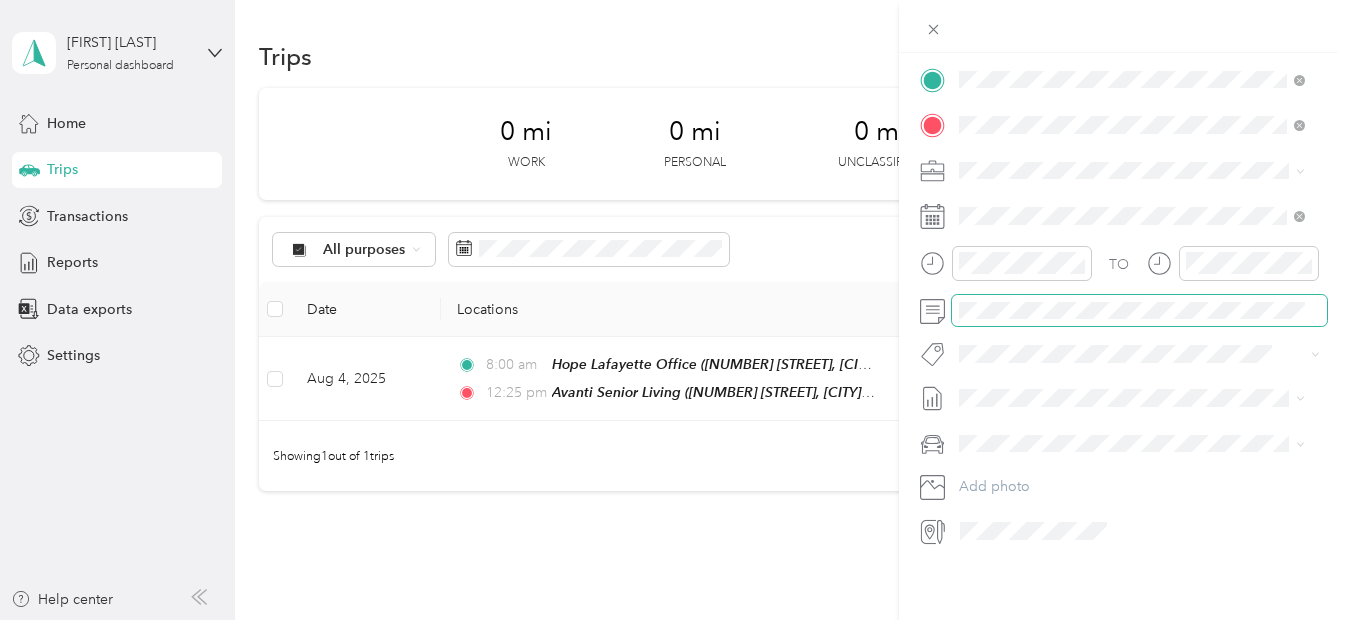 scroll, scrollTop: 0, scrollLeft: 0, axis: both 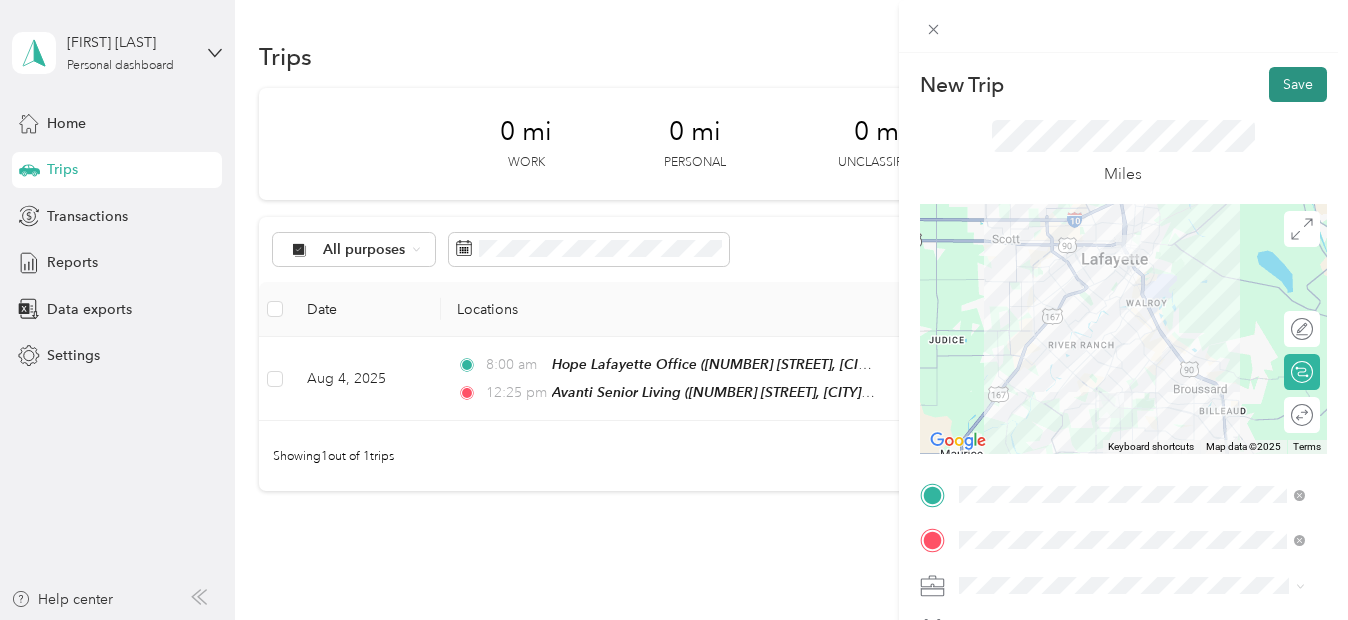 click on "Save" at bounding box center (1298, 84) 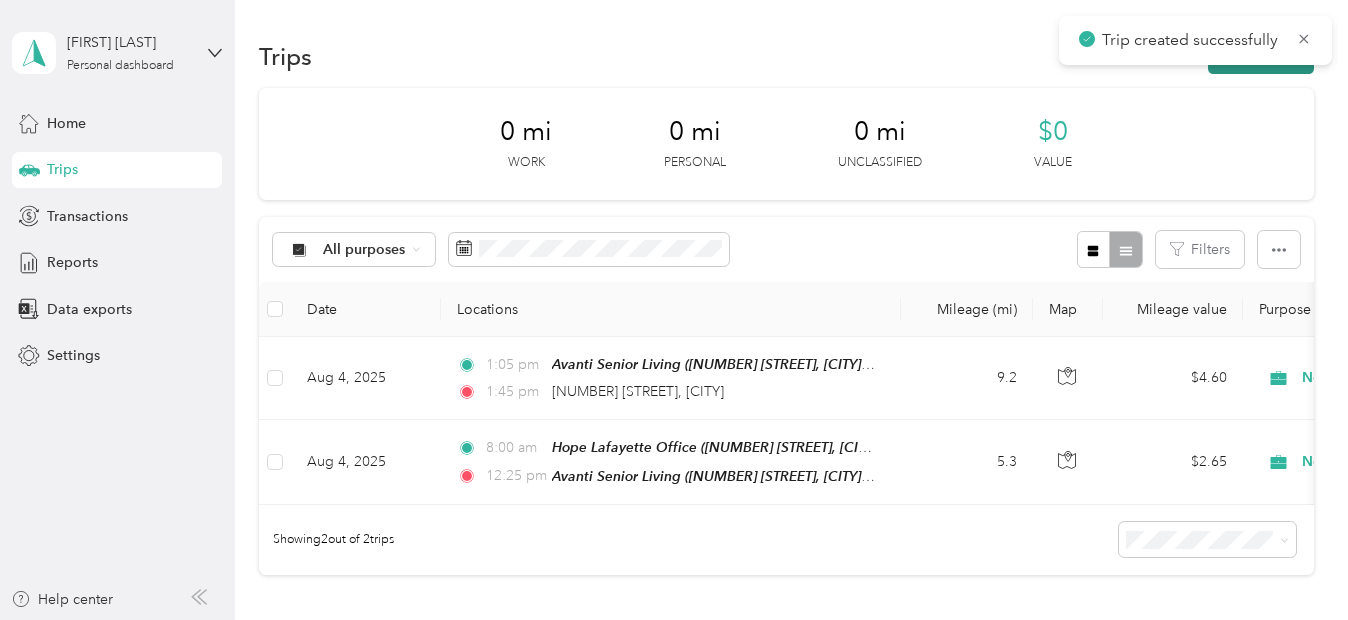 click on "New trip" at bounding box center [1261, 56] 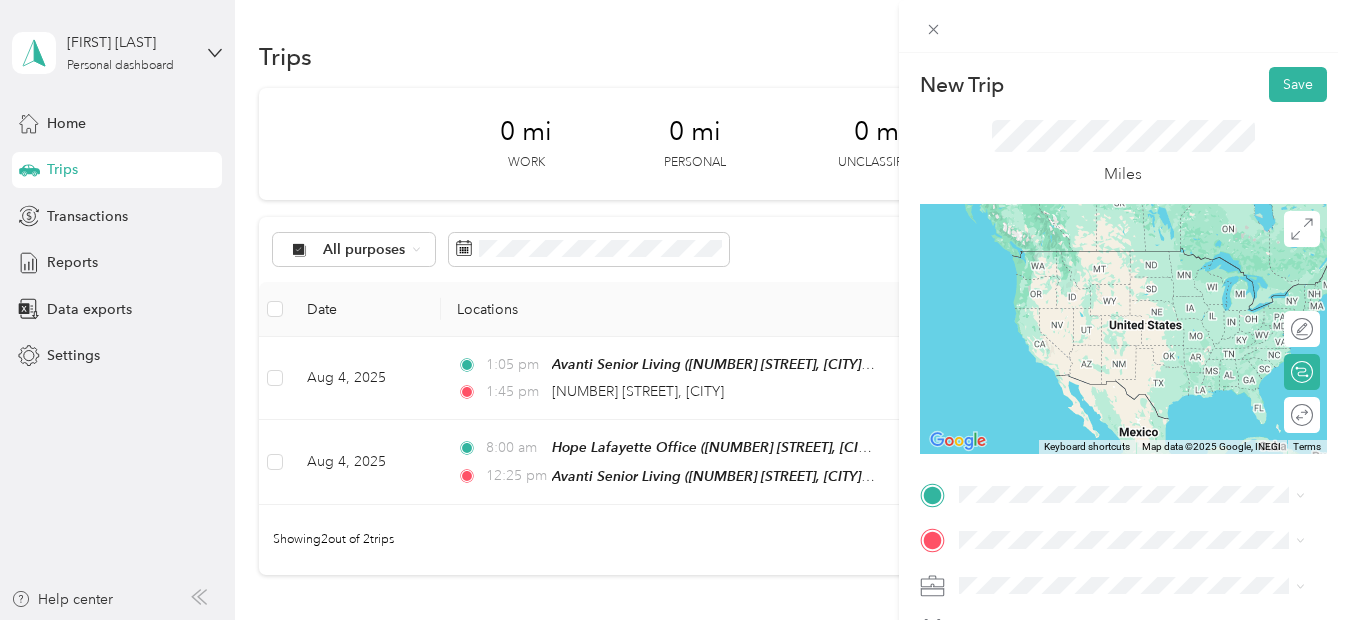 click on "[NUMBER] [STREET]
[CITY], [STATE] [POSTAL_CODE], [COUNTRY]" at bounding box center [1132, 254] 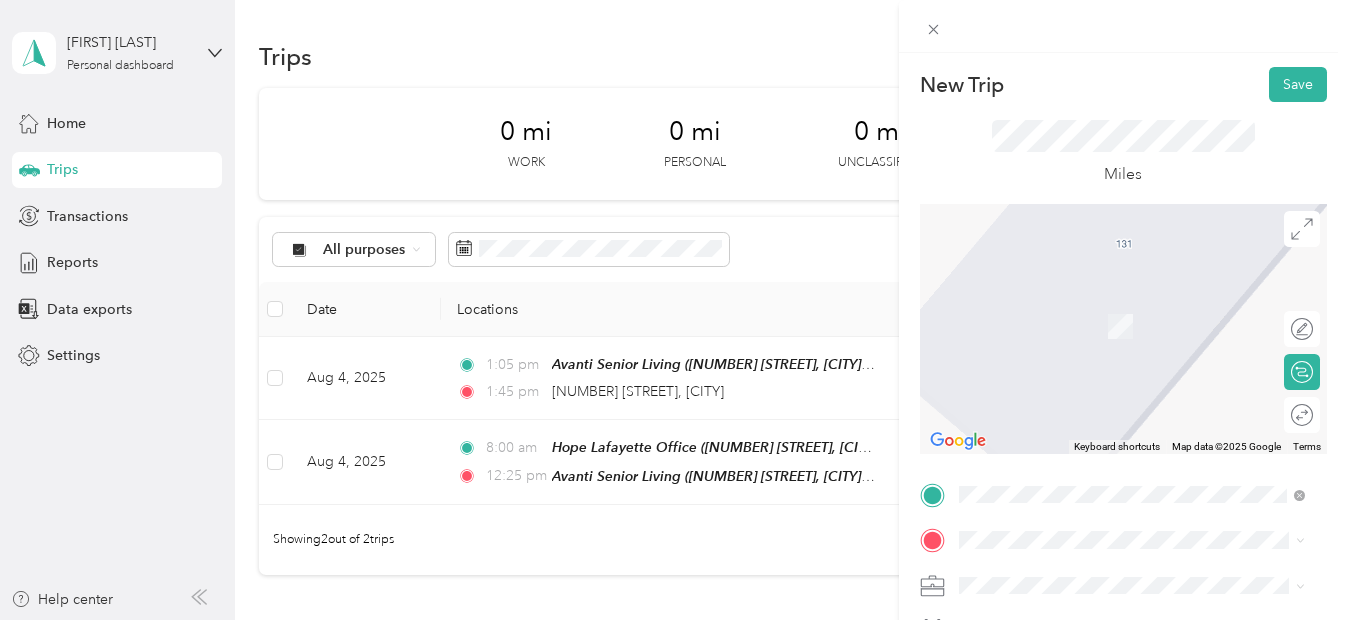click on "[NUMBER] [STREET], [CITY] [NUMBER] [STREET], [POSTAL_CODE], [CITY], [STATE], [COUNTRY]" at bounding box center (1147, 319) 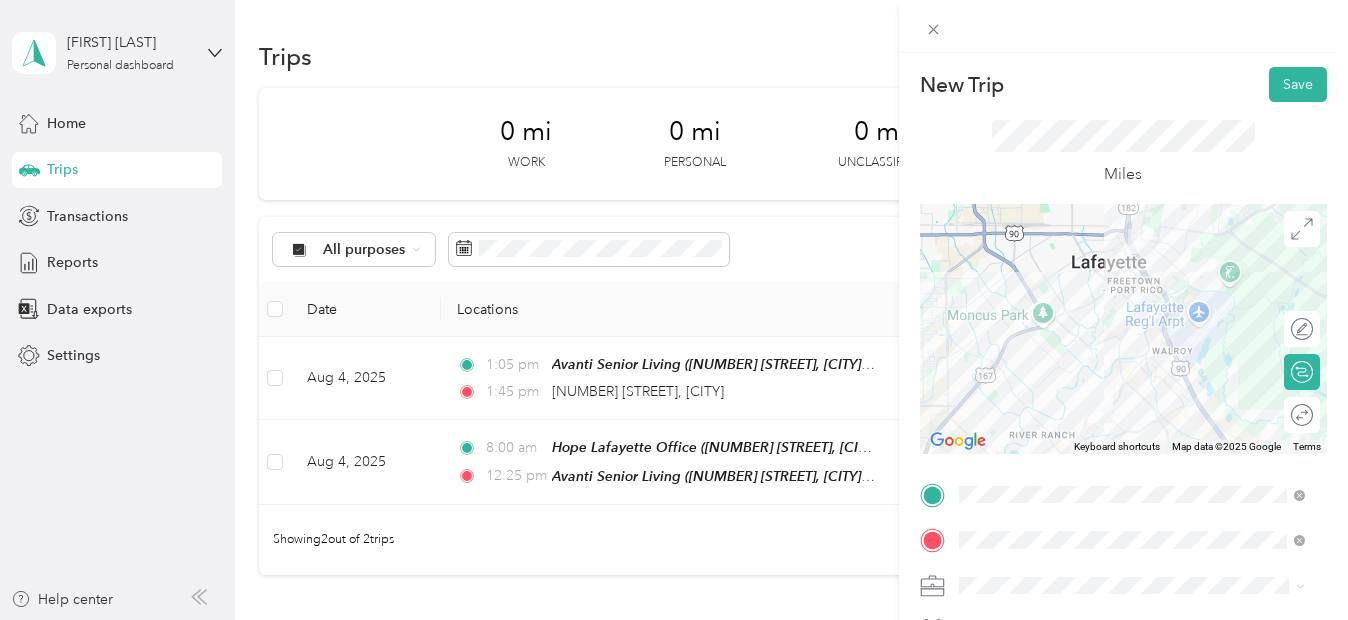 scroll, scrollTop: 430, scrollLeft: 0, axis: vertical 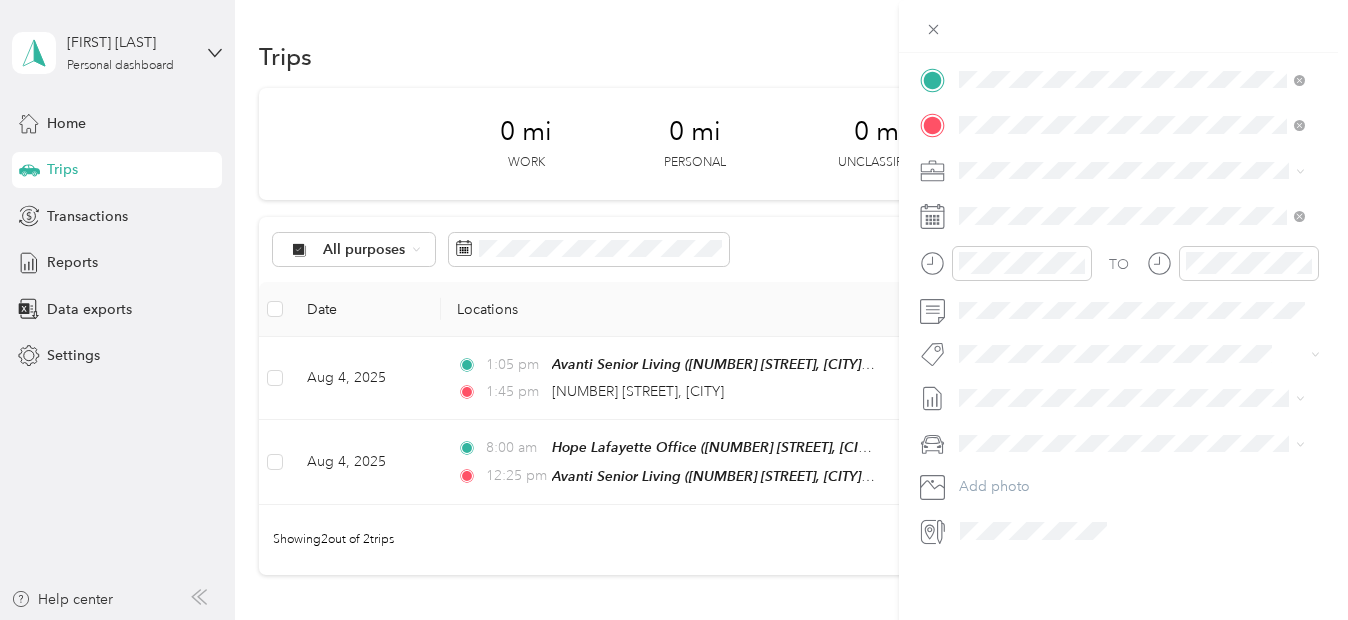 click on "Other - Leave Note" at bounding box center [1132, 185] 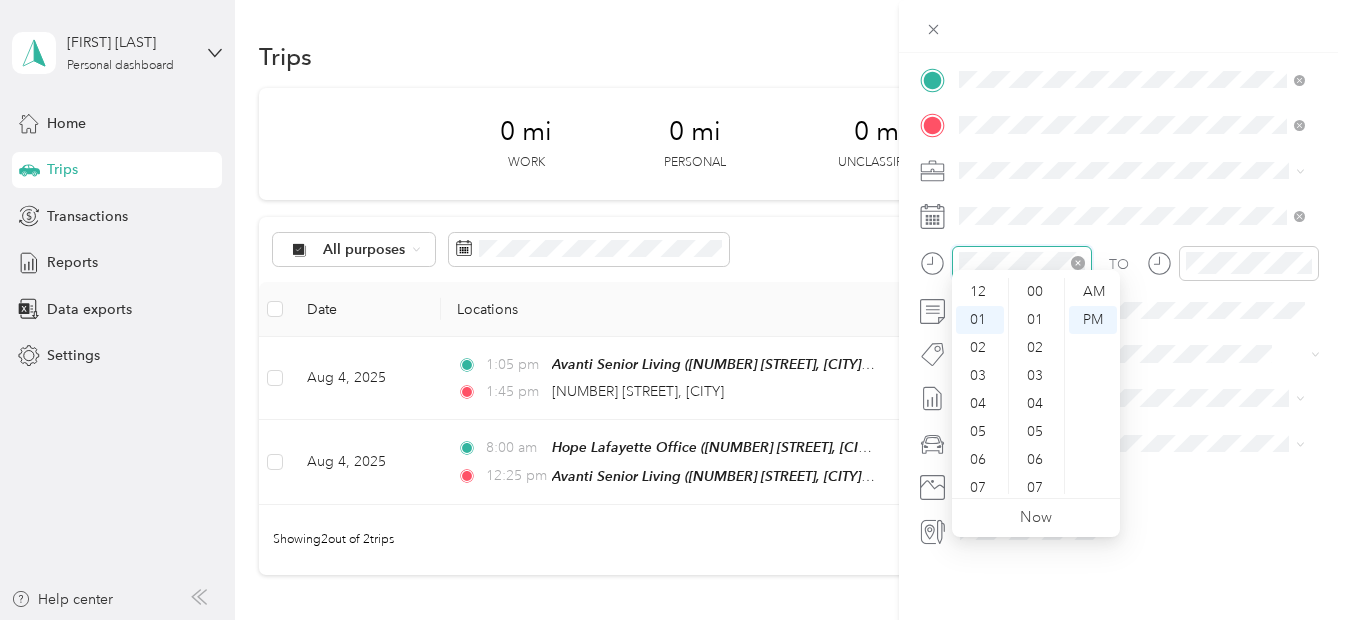 scroll, scrollTop: 28, scrollLeft: 0, axis: vertical 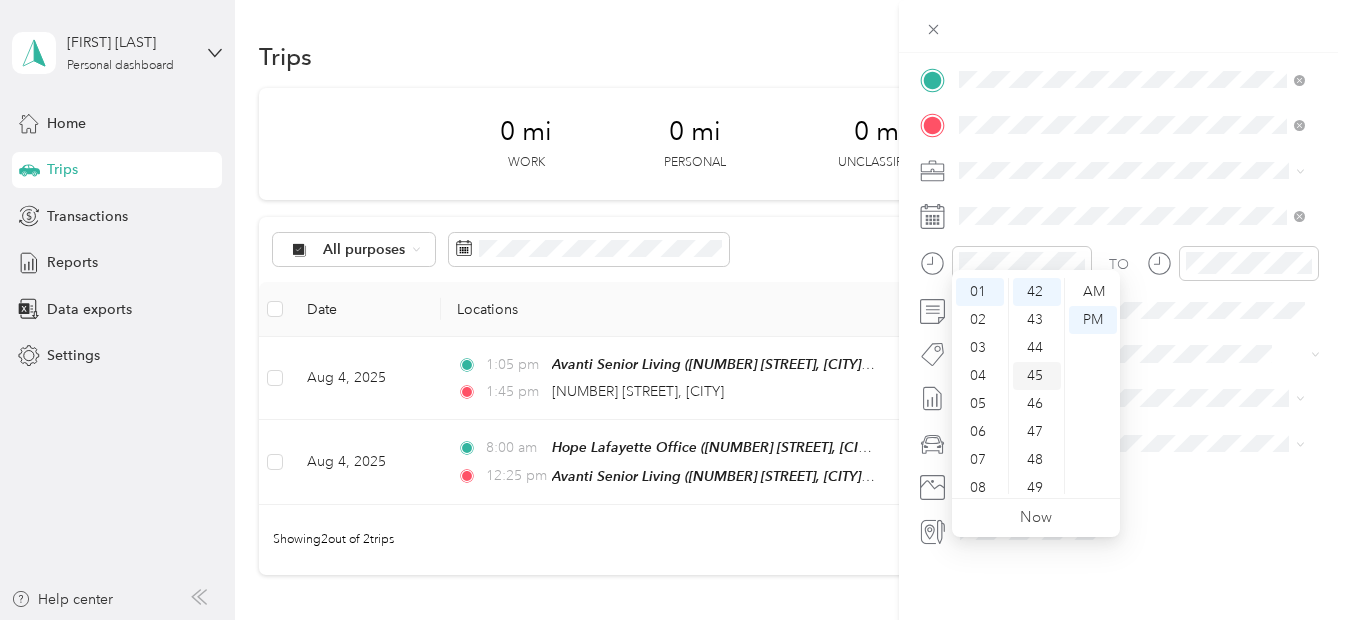 click on "45" at bounding box center [1037, 376] 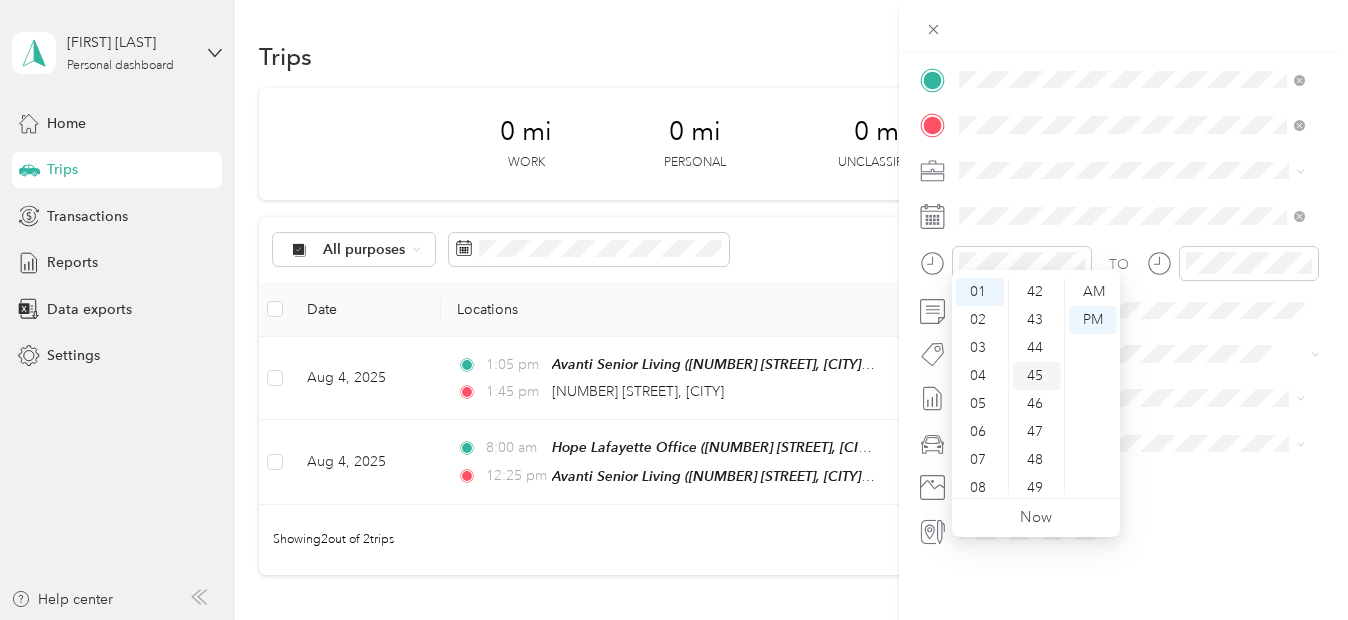 scroll, scrollTop: 1260, scrollLeft: 0, axis: vertical 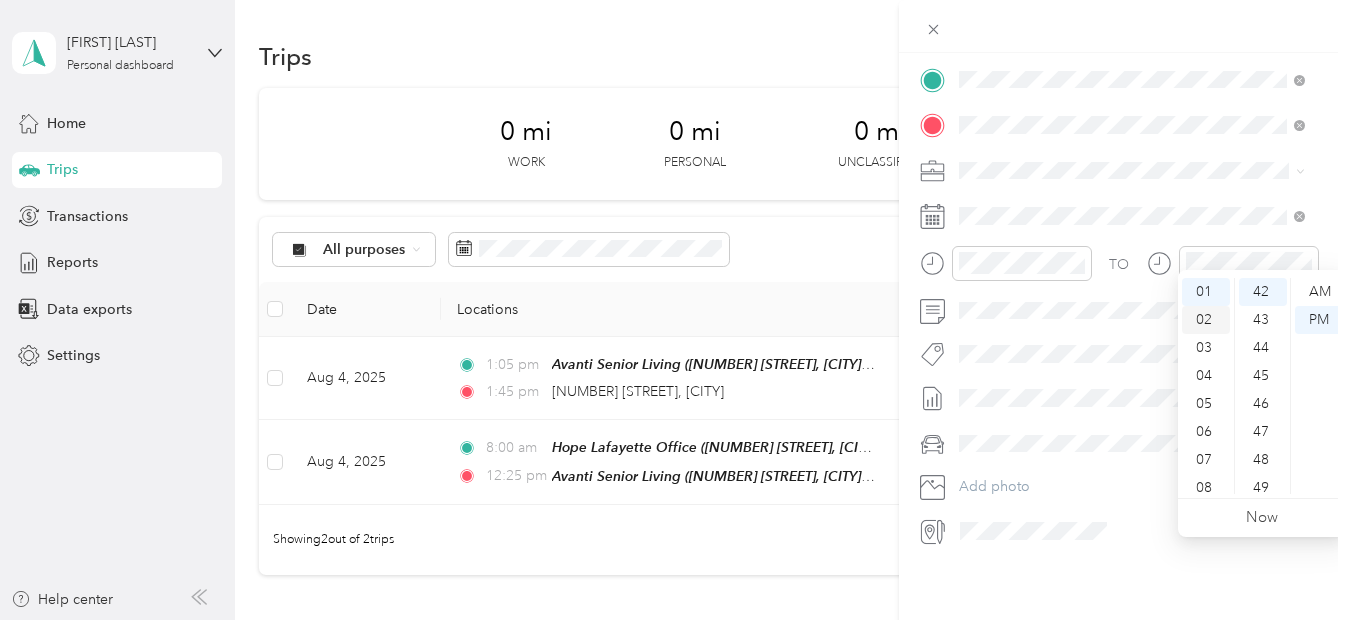 click on "02" at bounding box center (1206, 320) 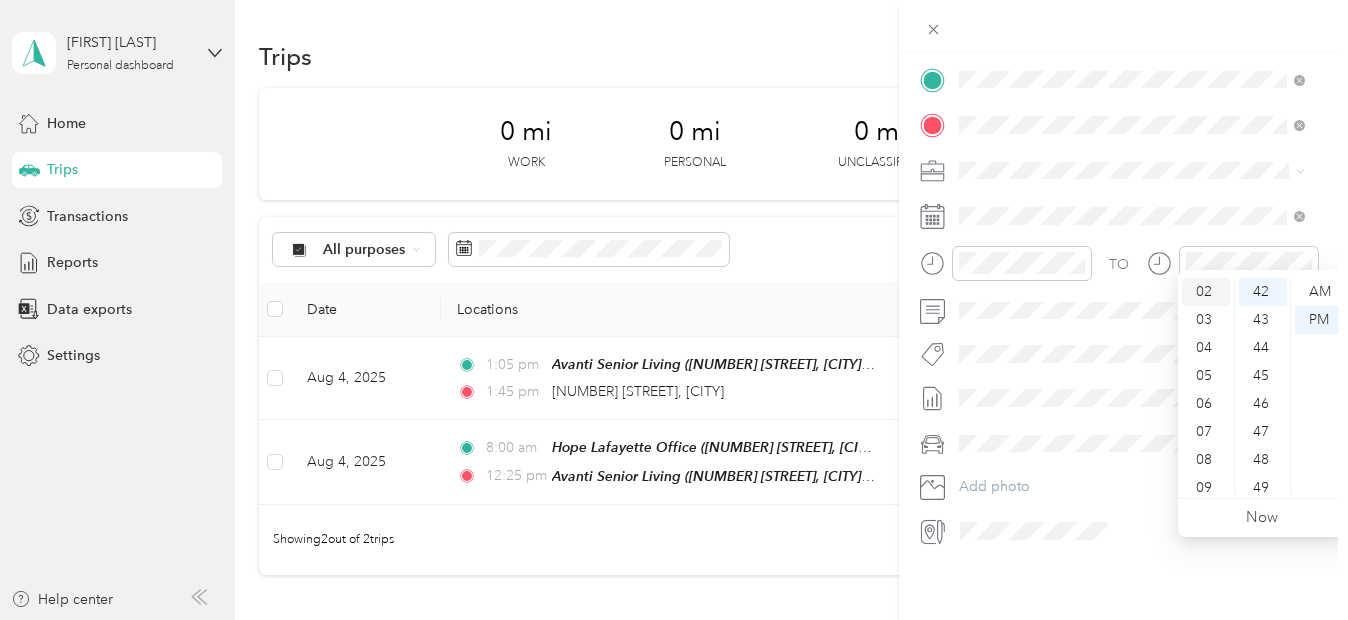 scroll, scrollTop: 56, scrollLeft: 0, axis: vertical 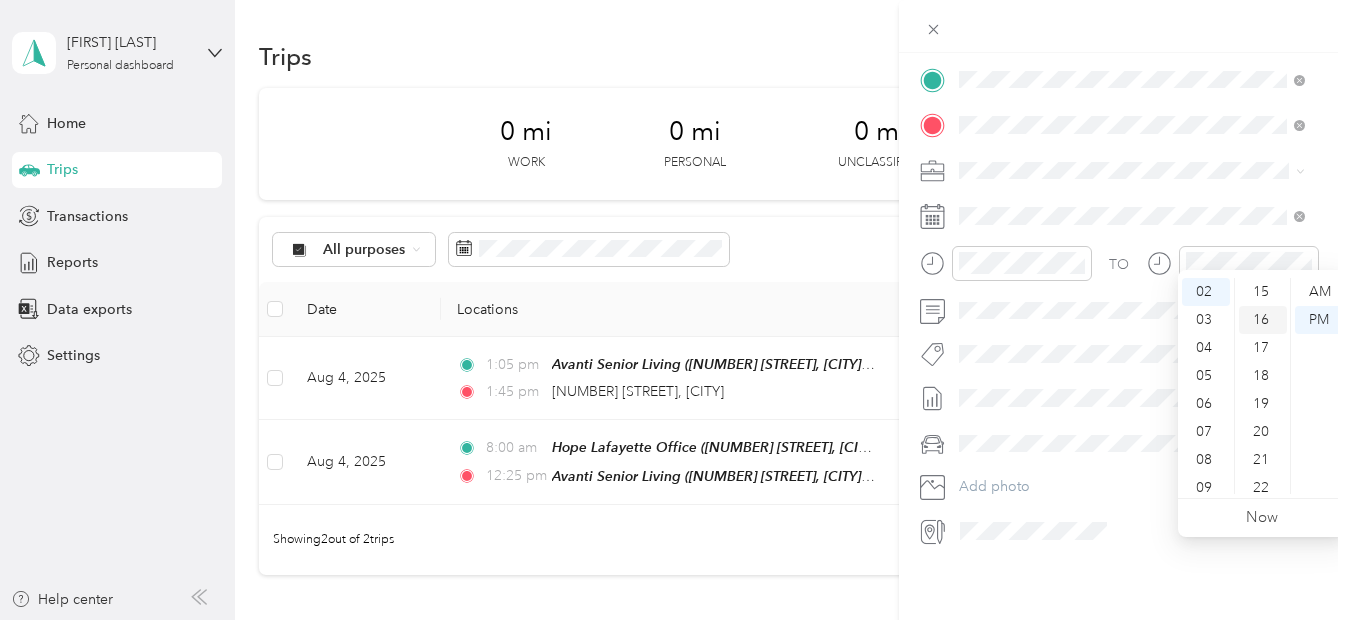 click on "16" at bounding box center [1263, 320] 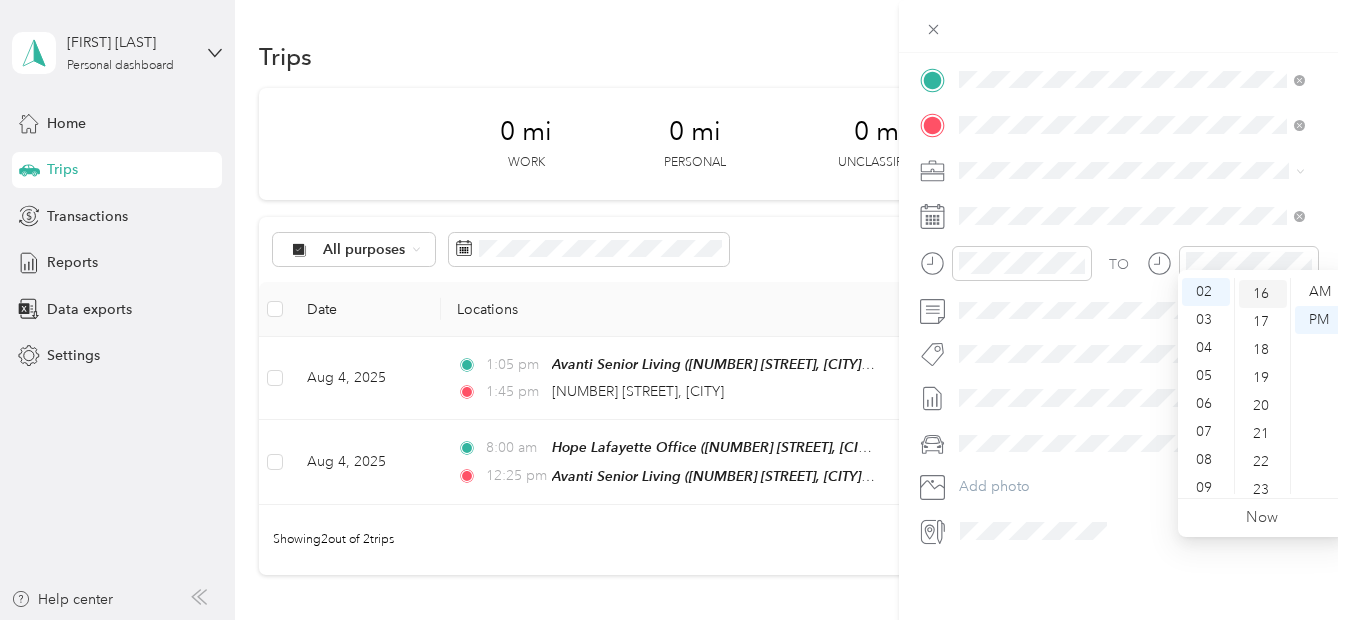 scroll, scrollTop: 448, scrollLeft: 0, axis: vertical 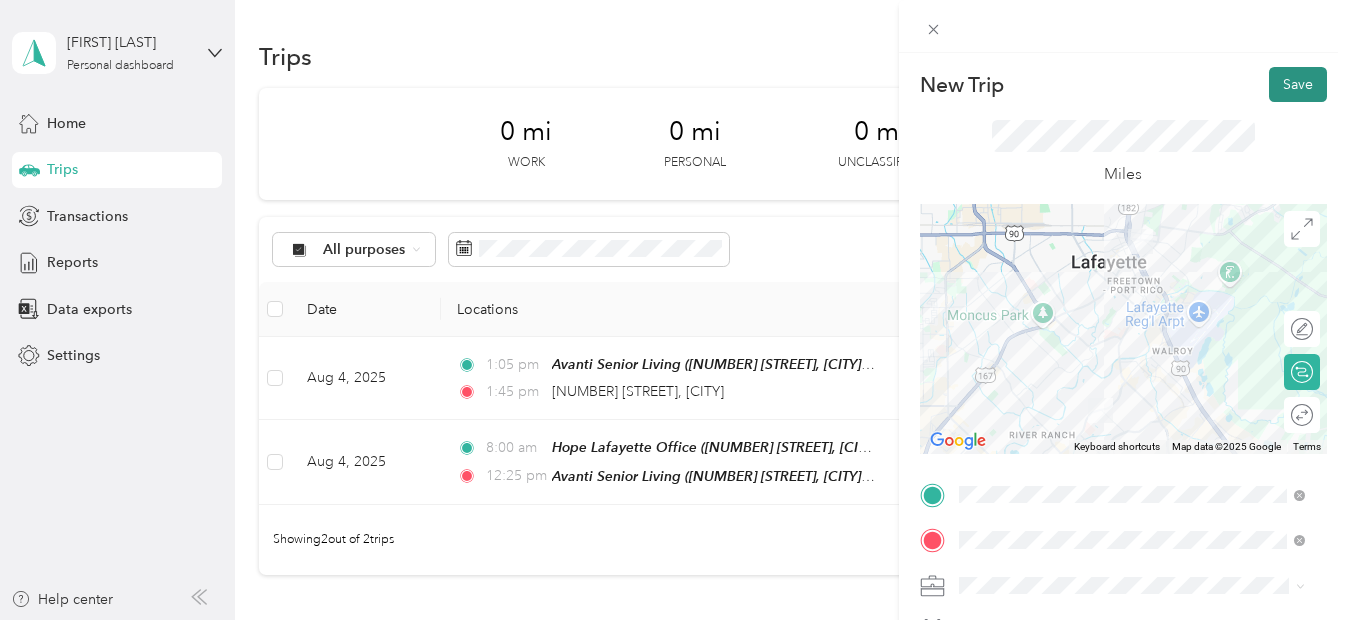 click on "Save" at bounding box center (1298, 84) 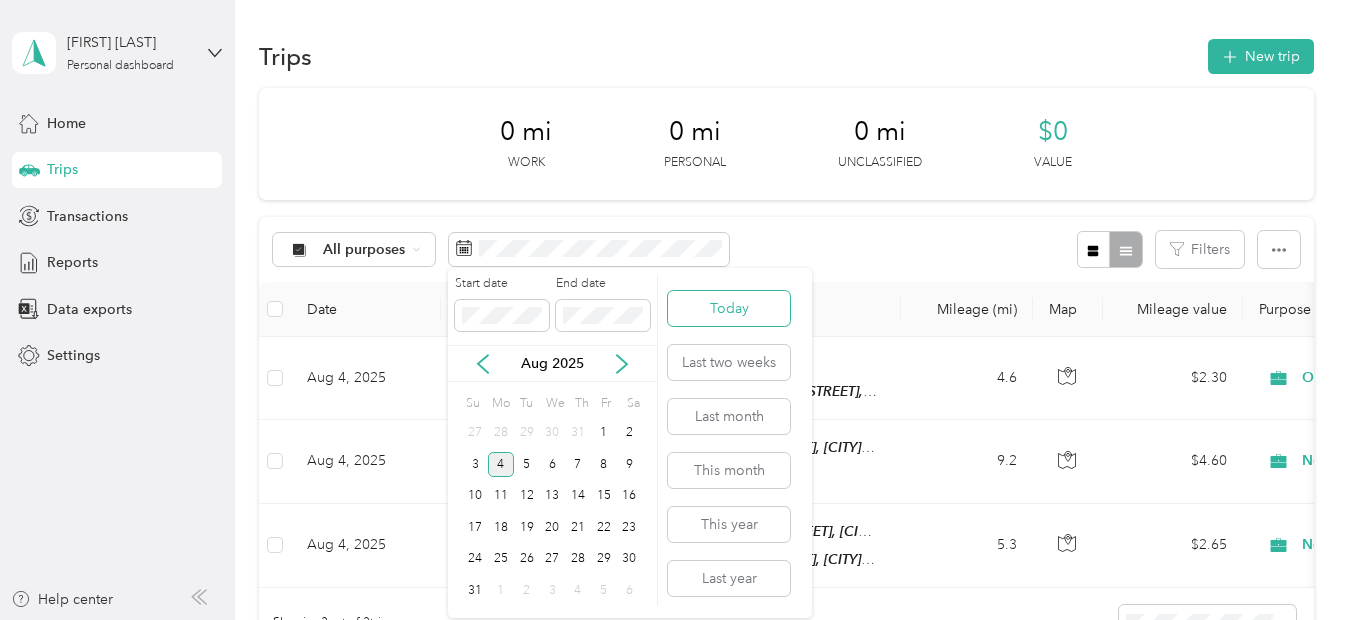 click on "Today" at bounding box center [729, 308] 